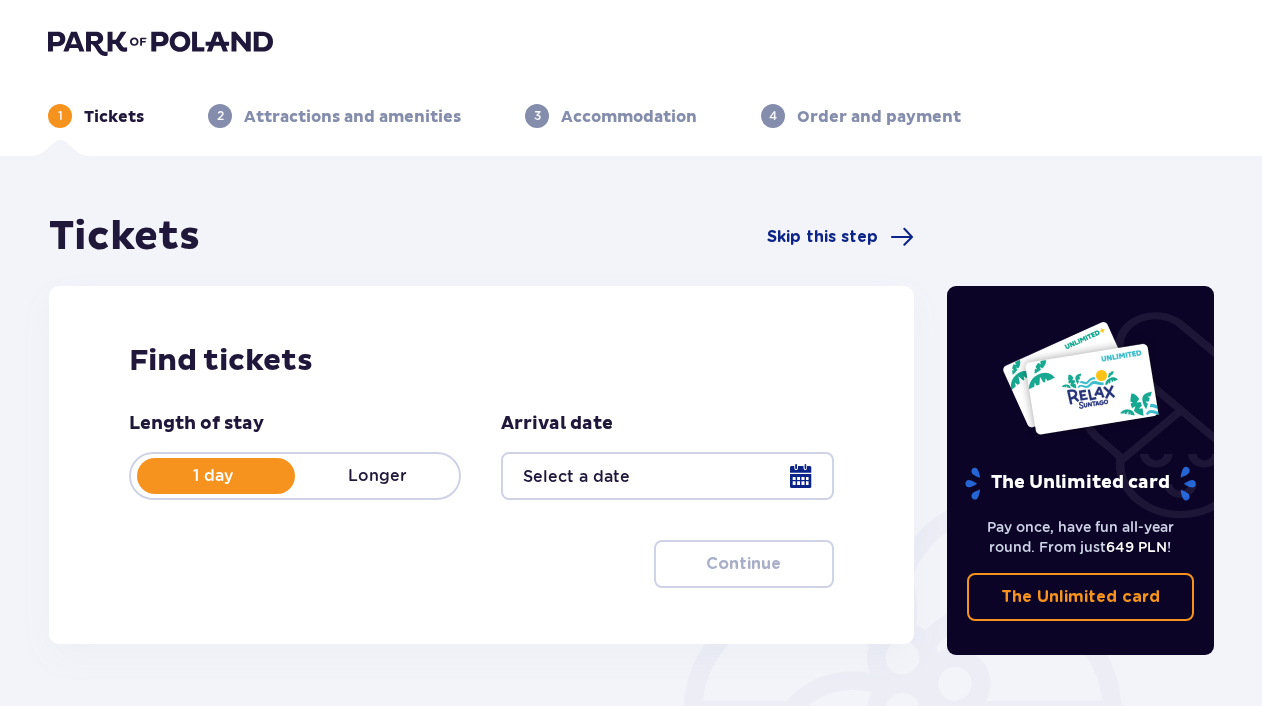 type on "[DATE]" 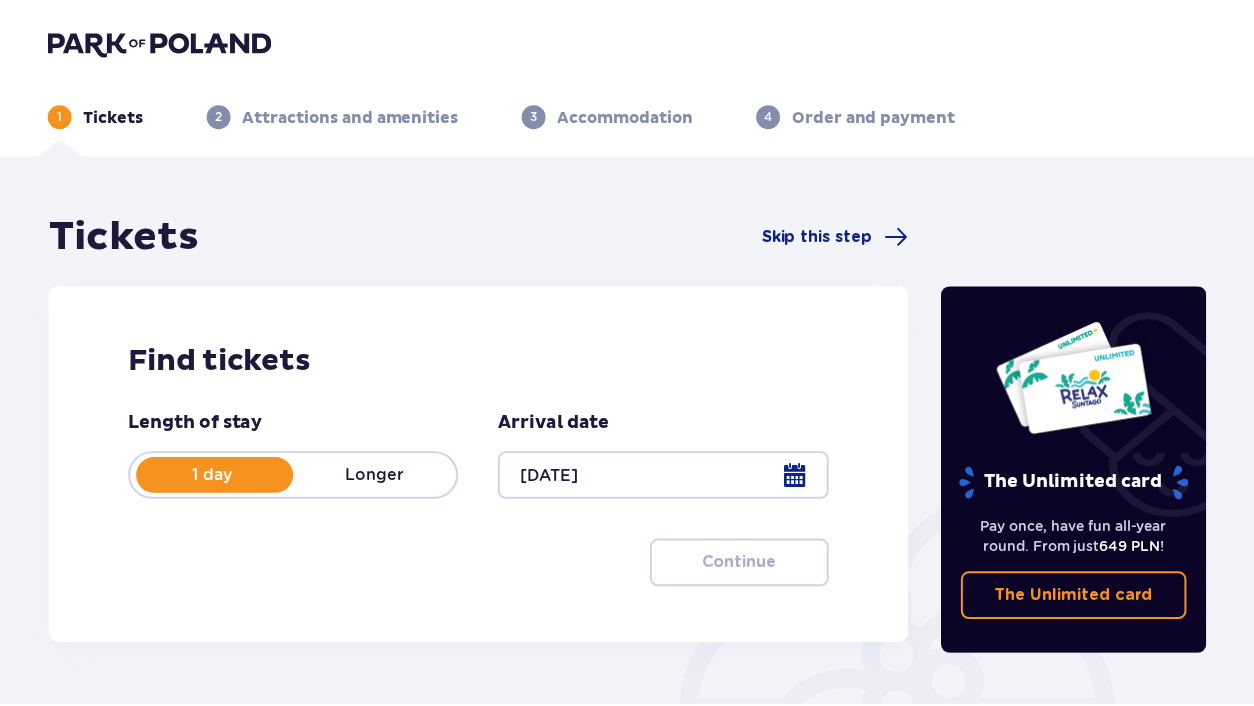 scroll, scrollTop: 0, scrollLeft: 0, axis: both 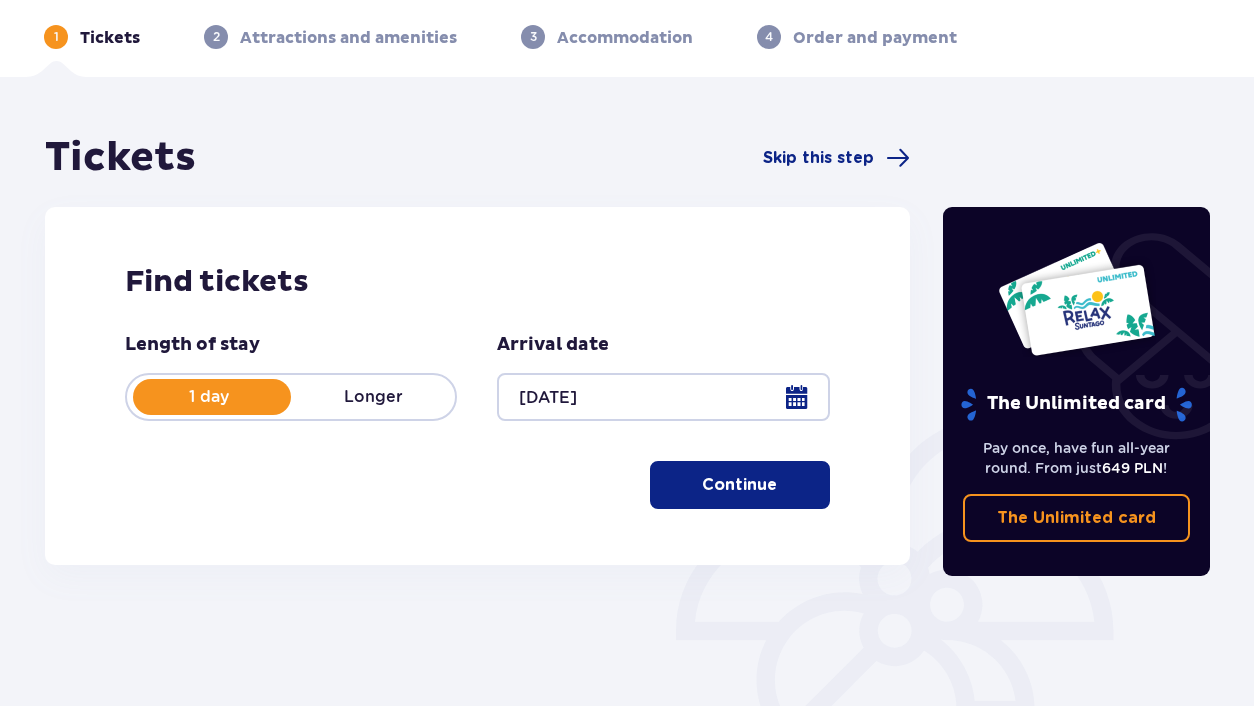 click on "Continue" at bounding box center [739, 485] 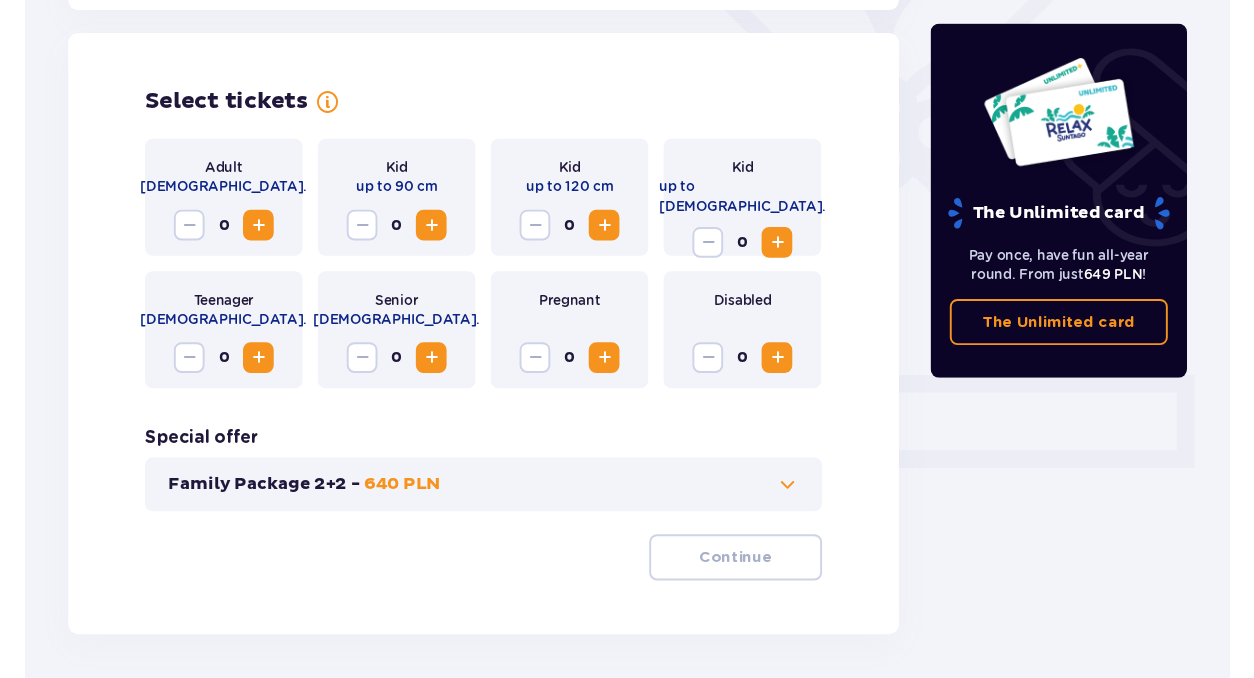 scroll, scrollTop: 556, scrollLeft: 0, axis: vertical 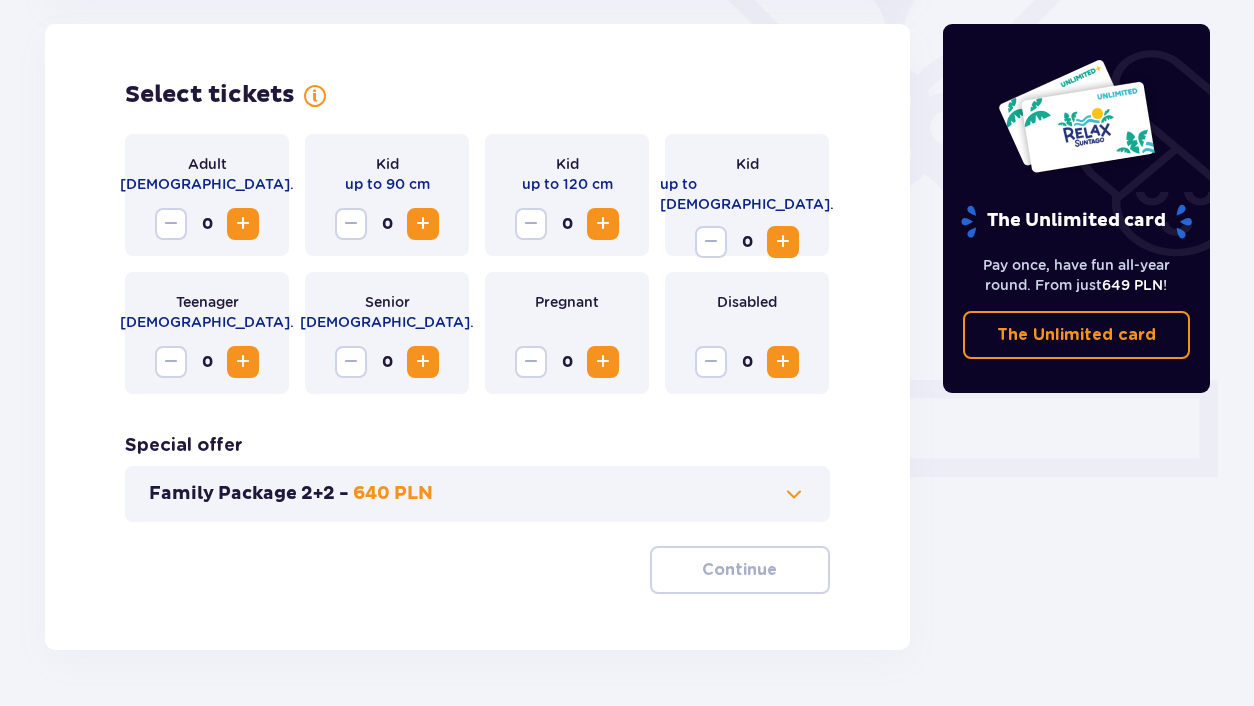 click at bounding box center [243, 224] 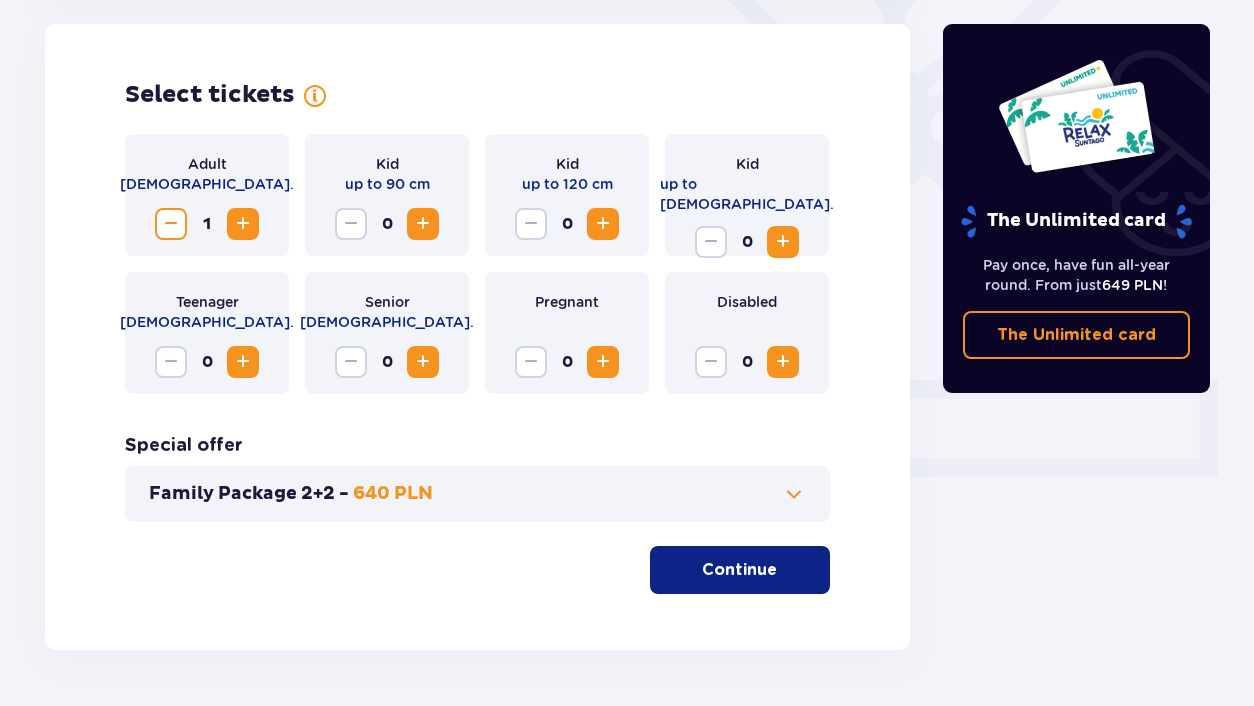click at bounding box center [243, 224] 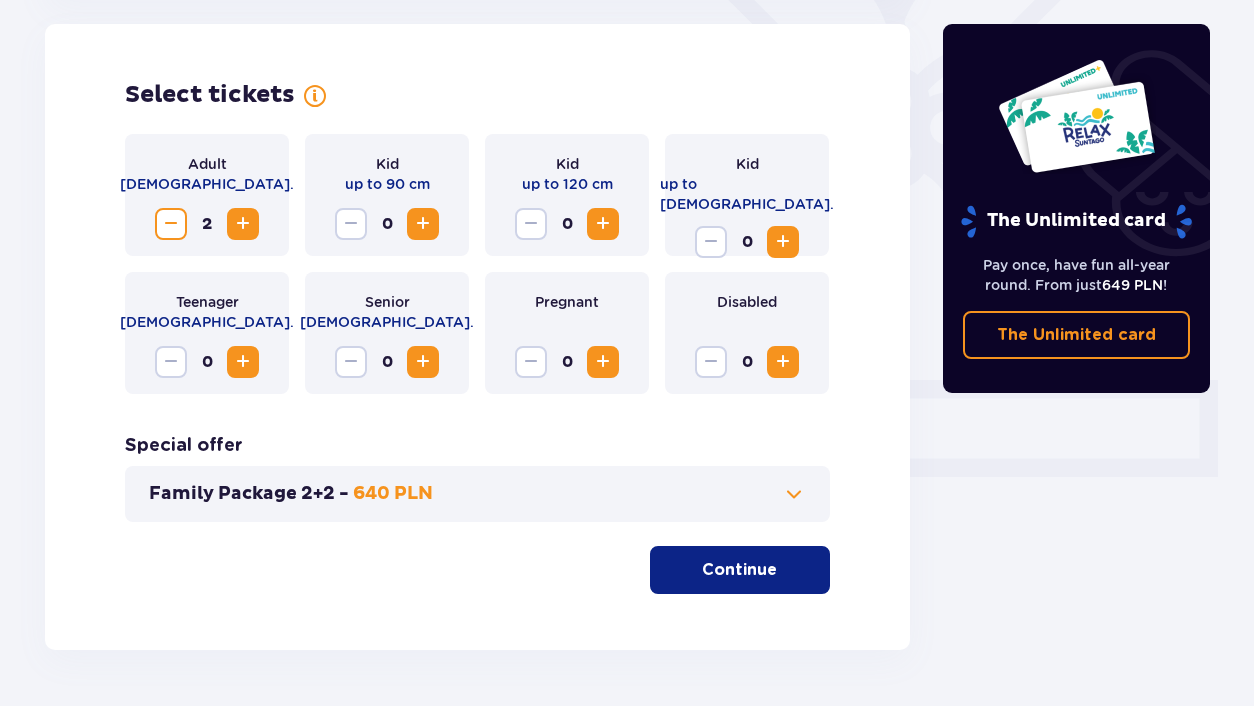 click at bounding box center [783, 242] 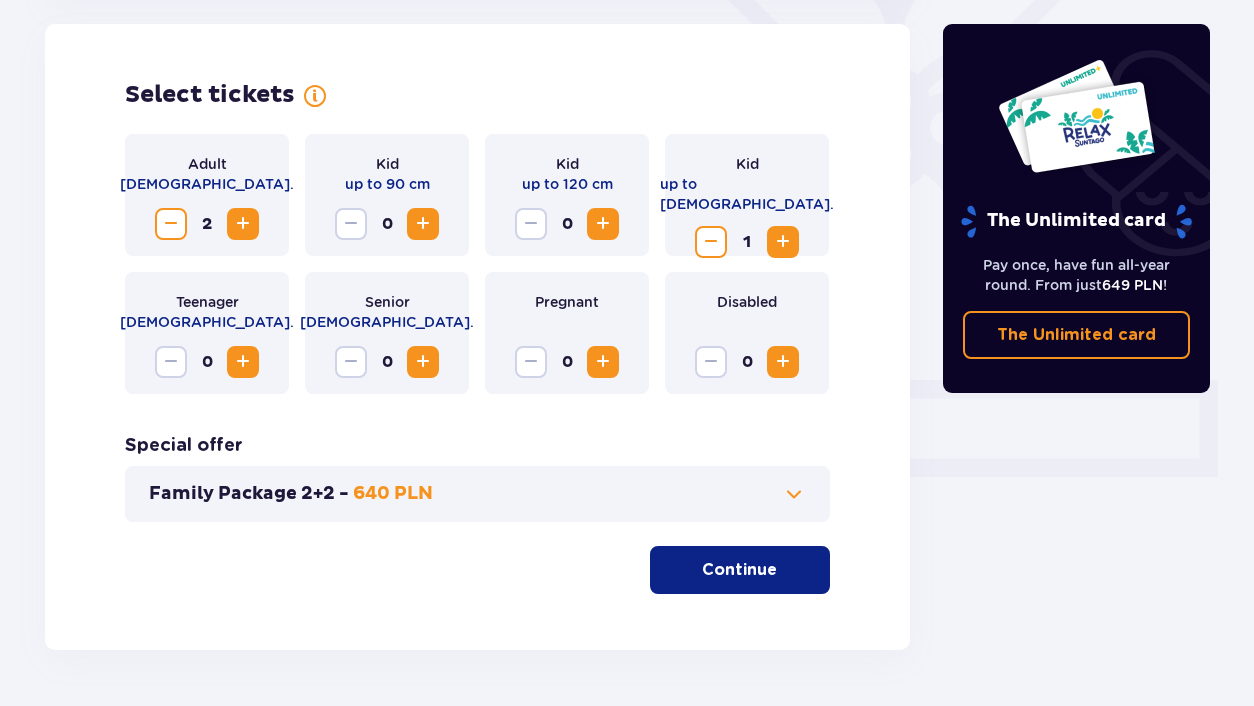 click at bounding box center (783, 242) 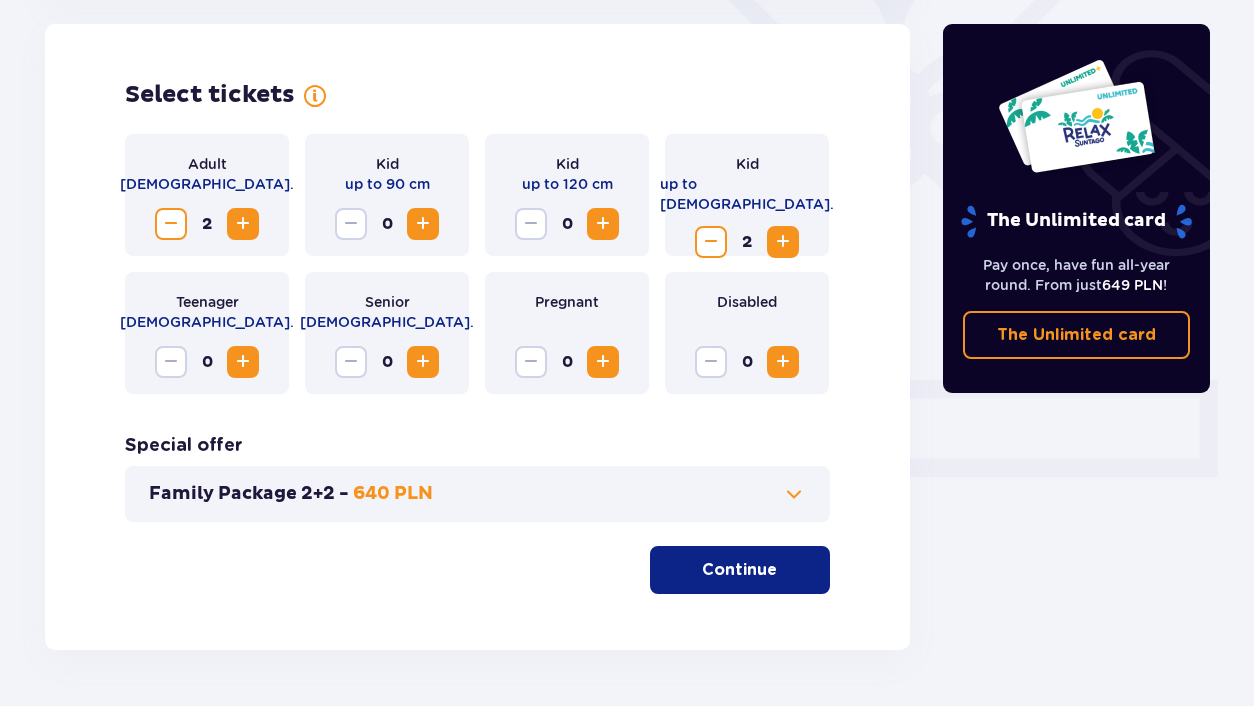 click on "Family Package 2+2 -  640 PLN" at bounding box center [477, 494] 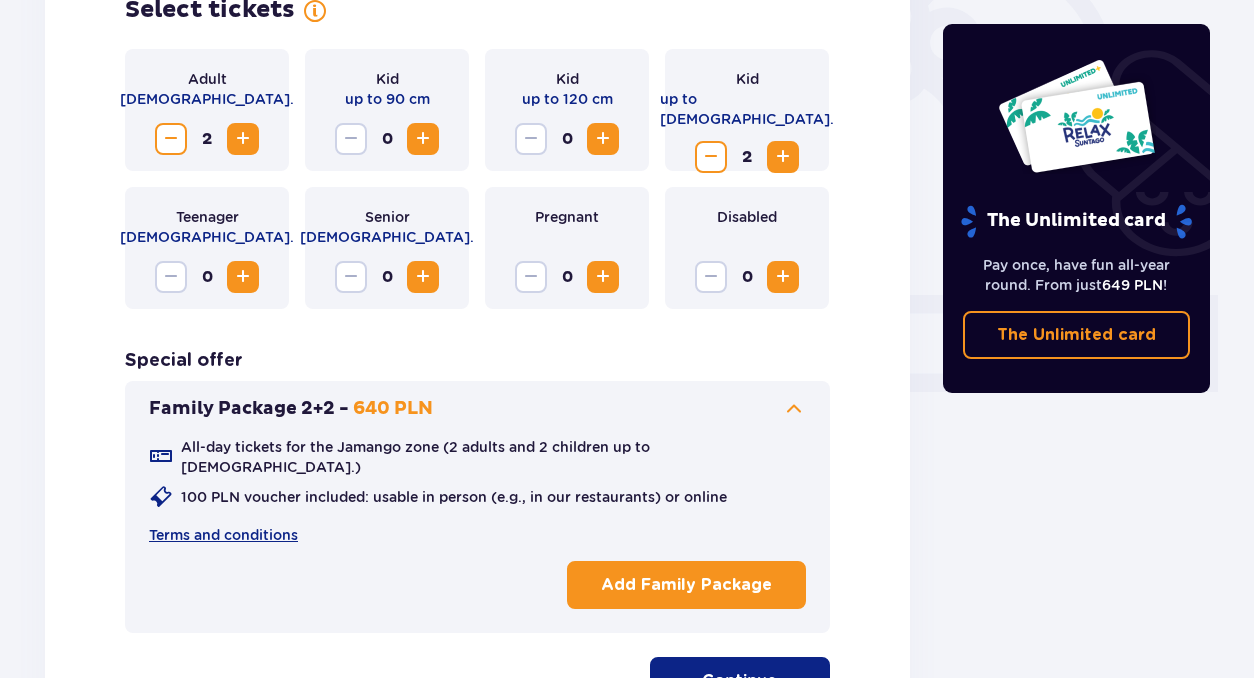 scroll, scrollTop: 645, scrollLeft: 0, axis: vertical 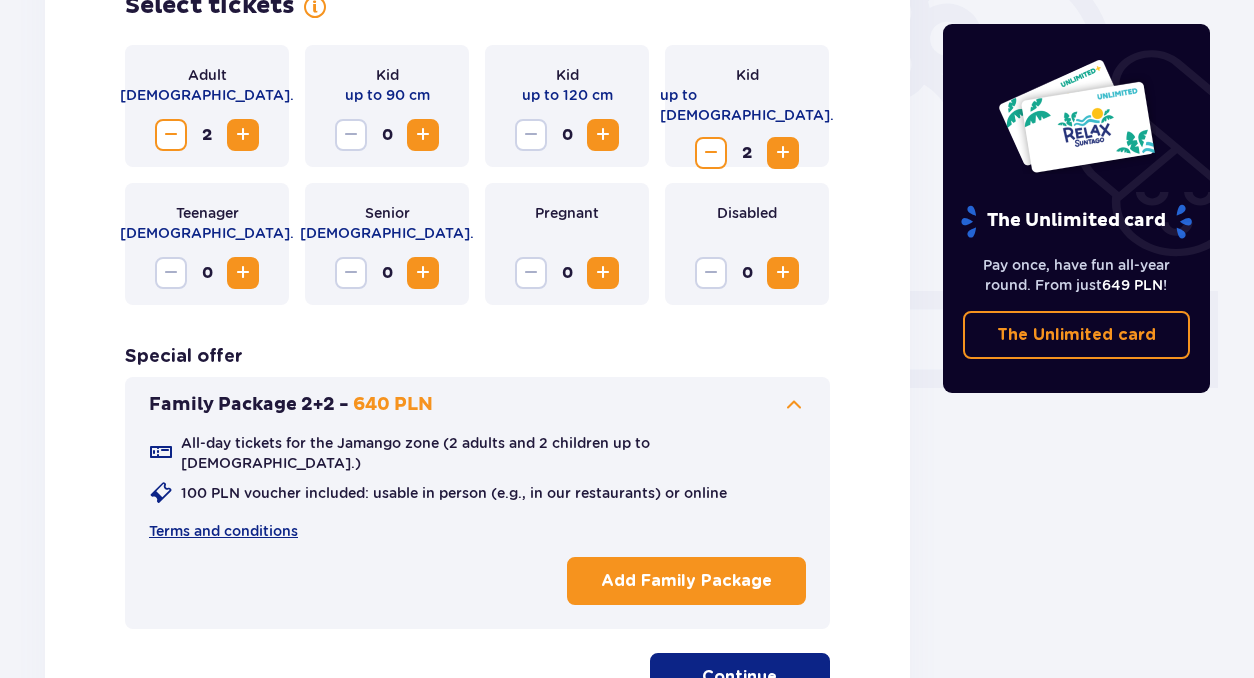 click on "Continue" at bounding box center (739, 677) 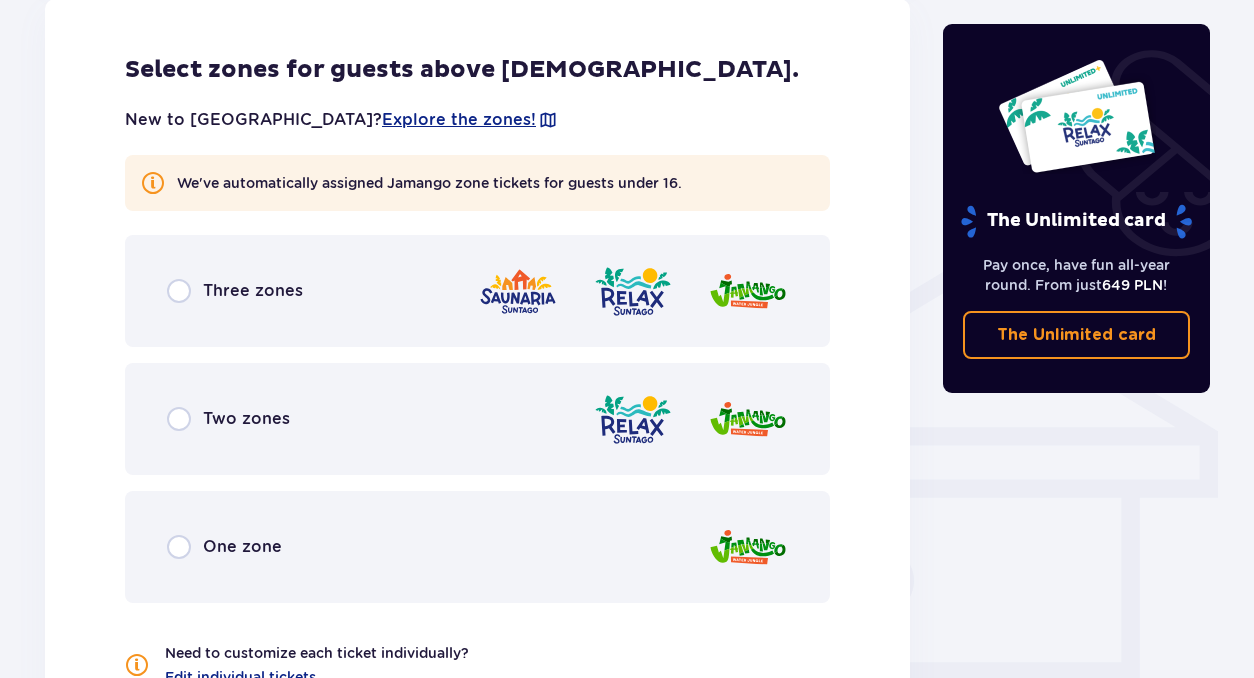 scroll, scrollTop: 1375, scrollLeft: 0, axis: vertical 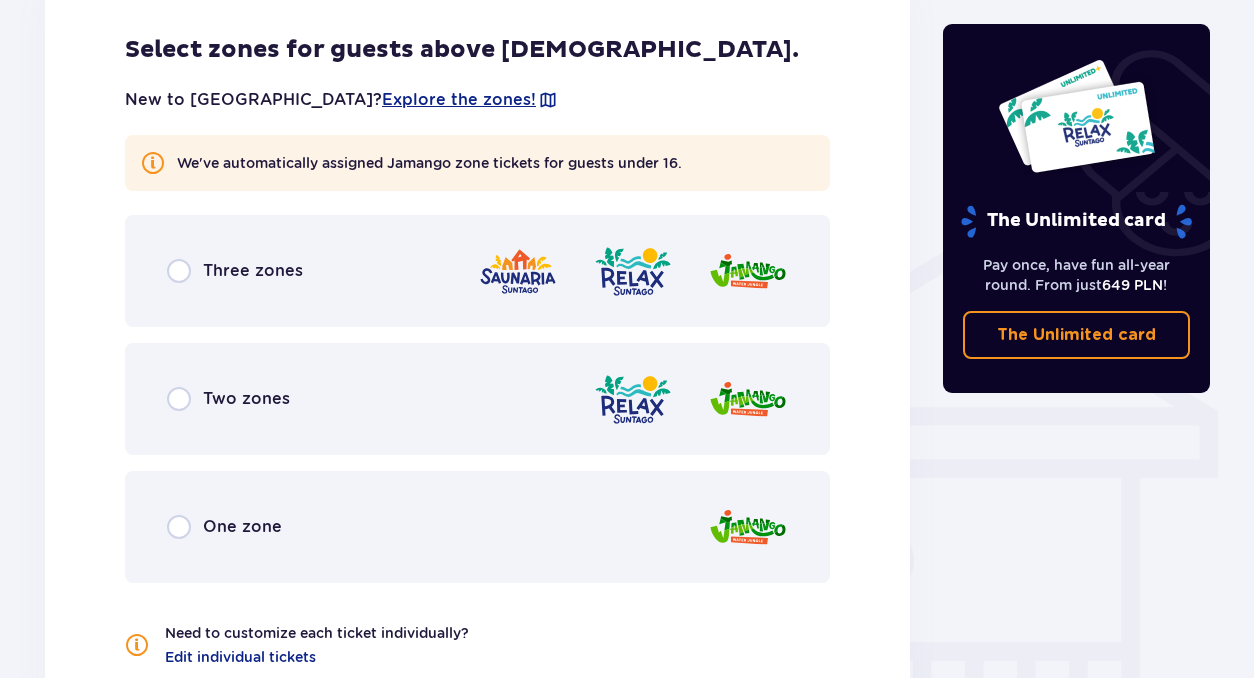click at bounding box center (179, 399) 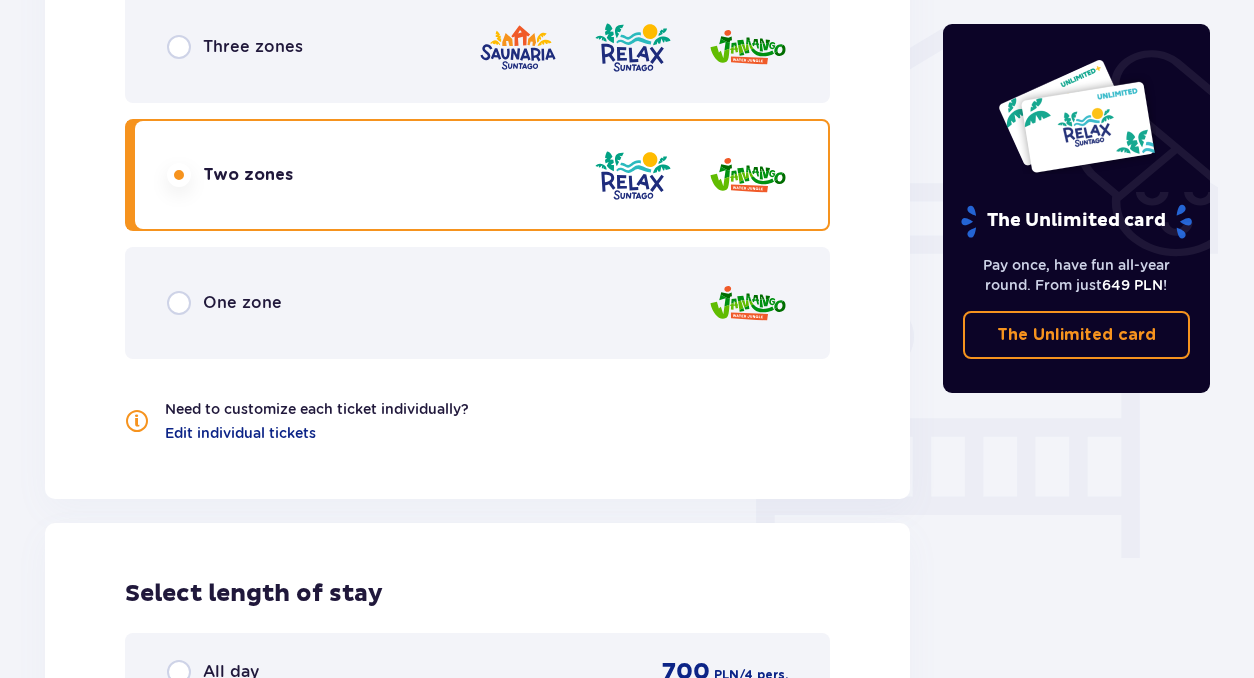 scroll, scrollTop: 1590, scrollLeft: 0, axis: vertical 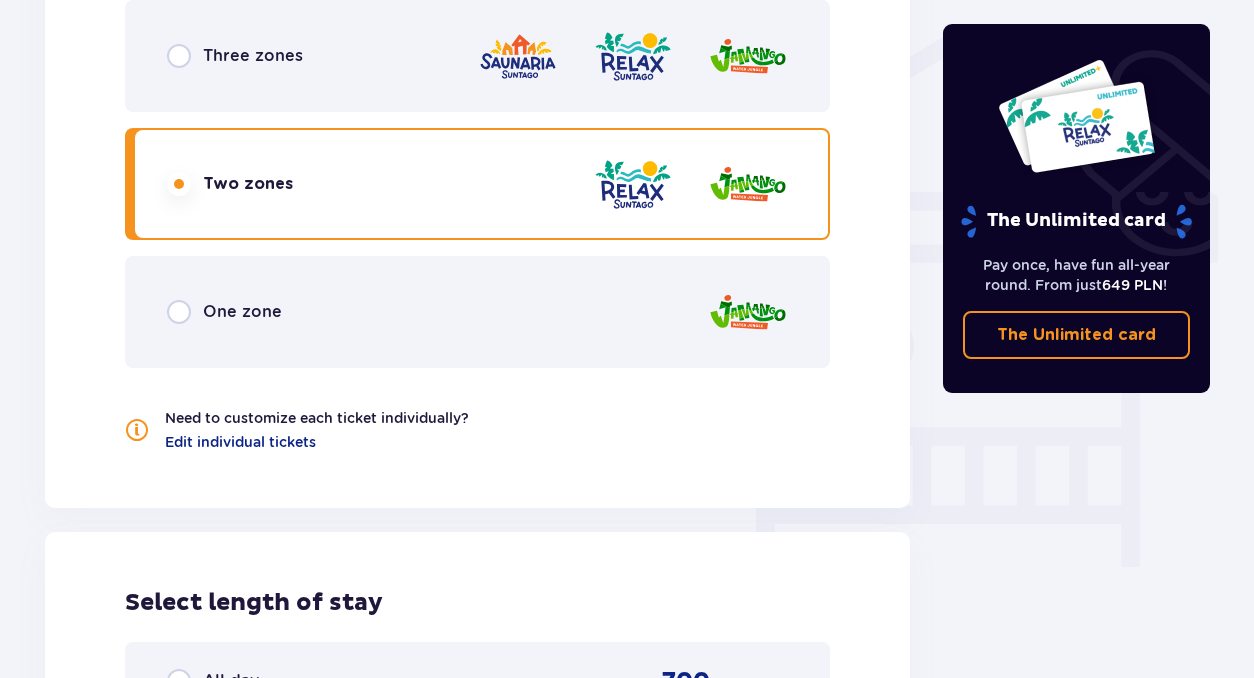 click at bounding box center (179, 312) 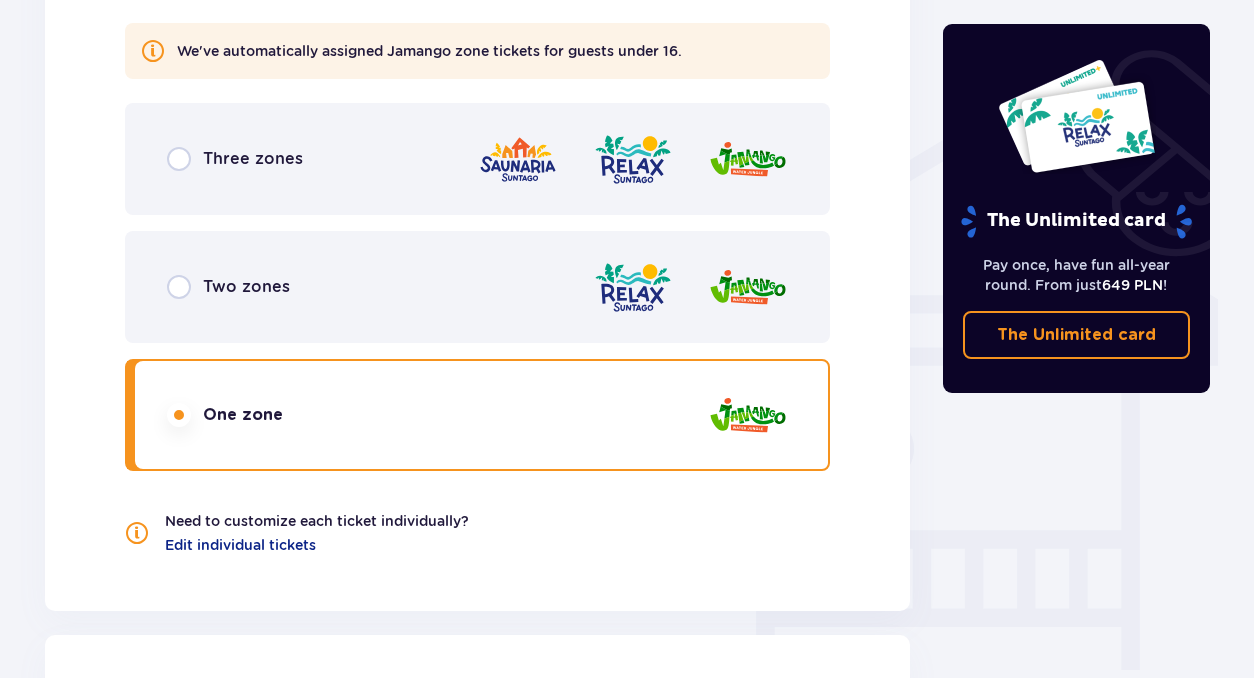 scroll, scrollTop: 1482, scrollLeft: 0, axis: vertical 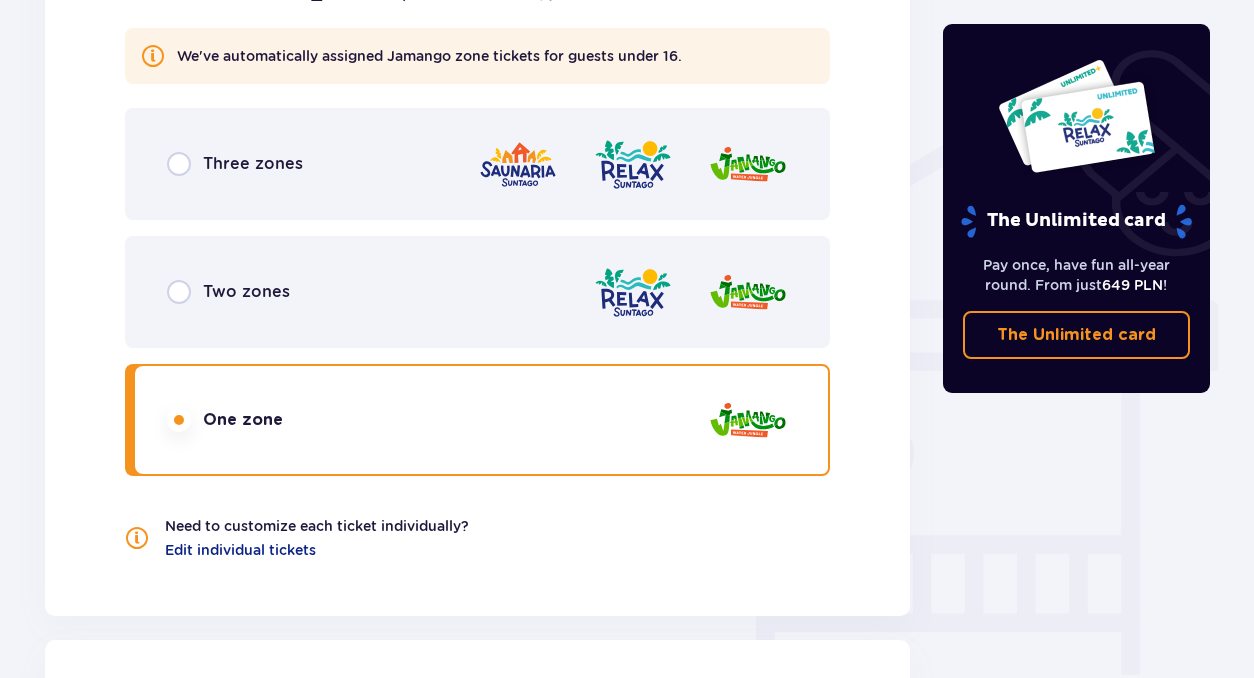 click at bounding box center [179, 164] 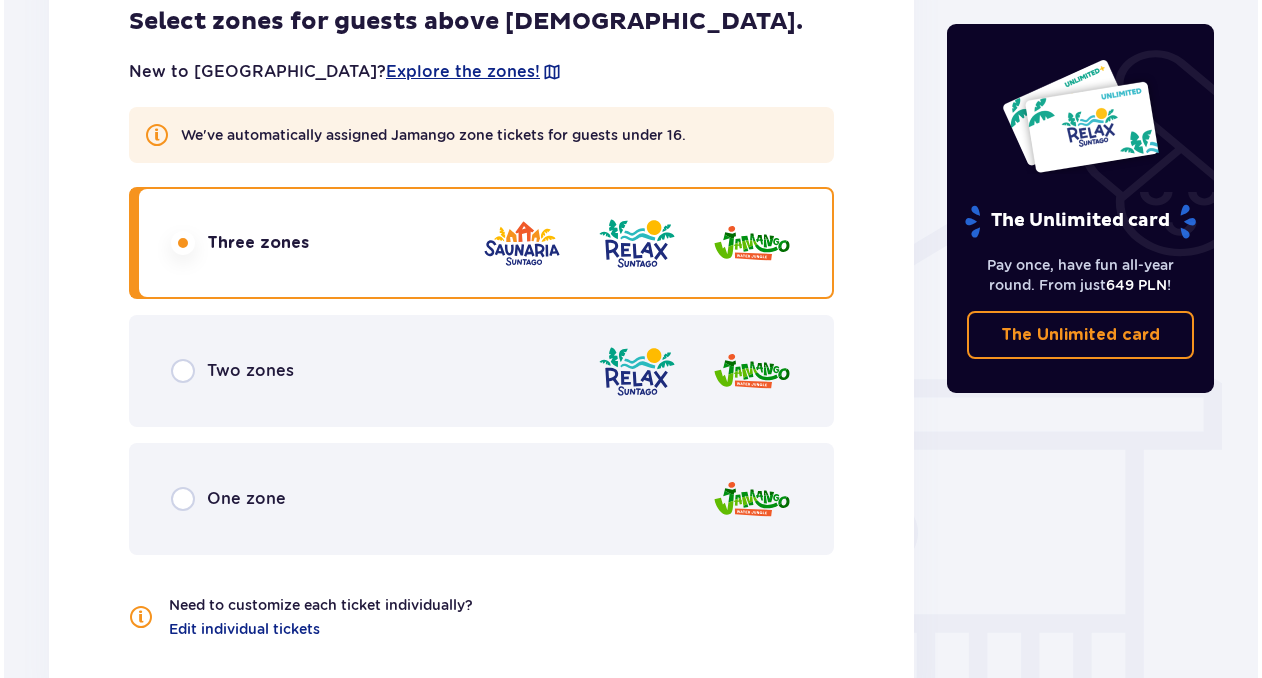 scroll, scrollTop: 1401, scrollLeft: 0, axis: vertical 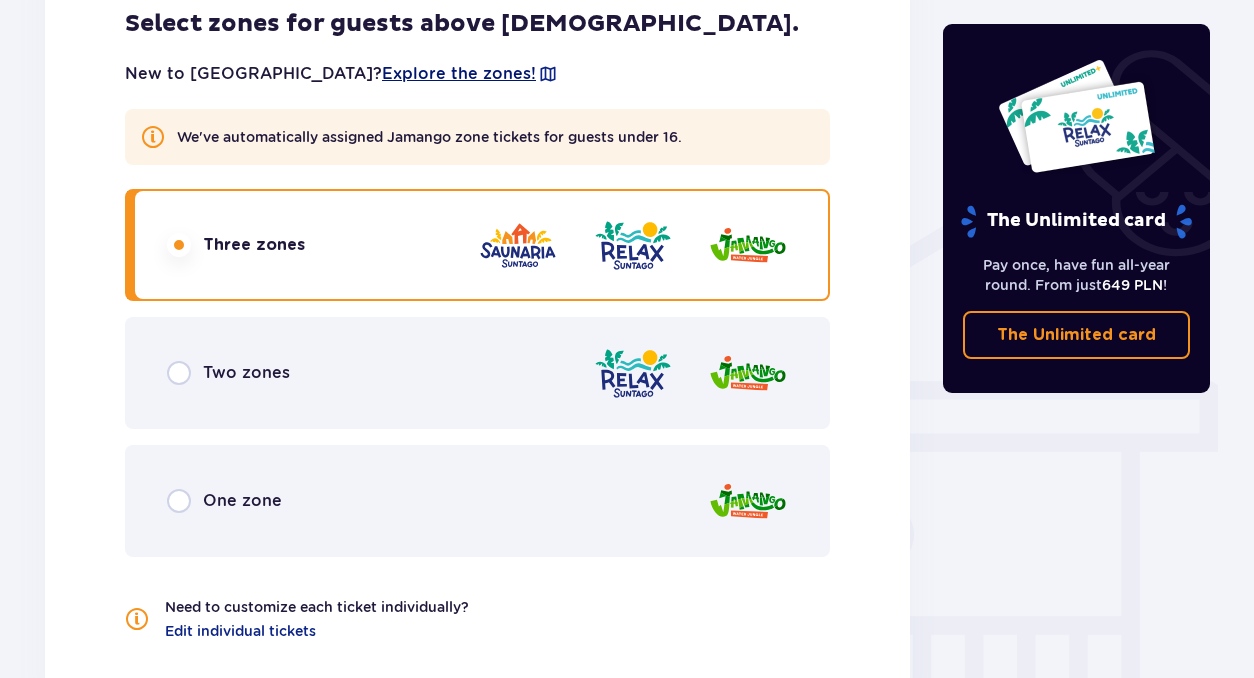 click on "Explore the zones!" at bounding box center (459, 74) 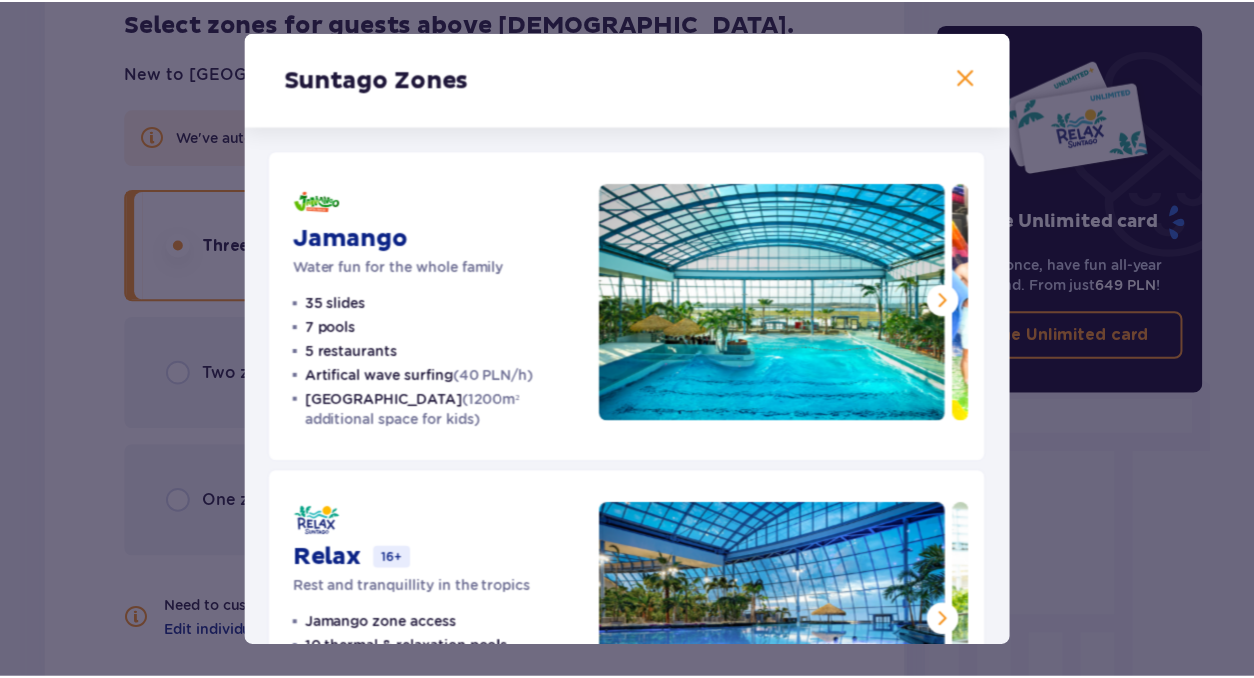 scroll, scrollTop: 0, scrollLeft: 0, axis: both 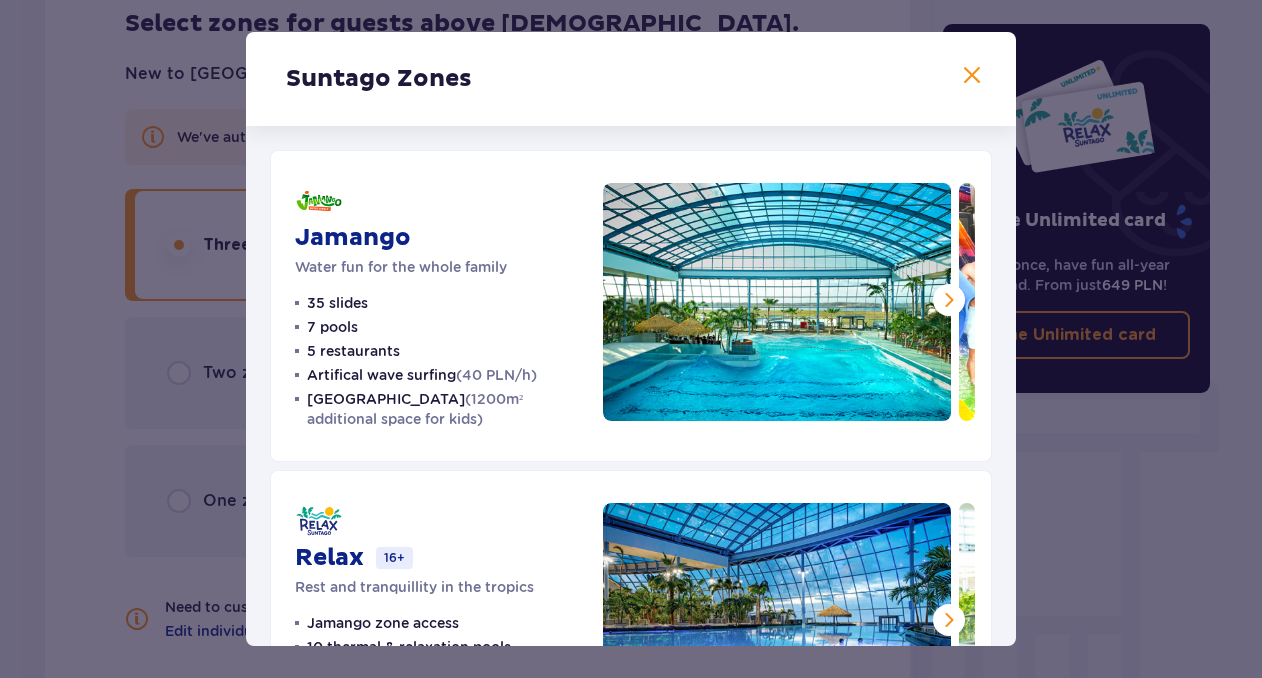 click at bounding box center (972, 76) 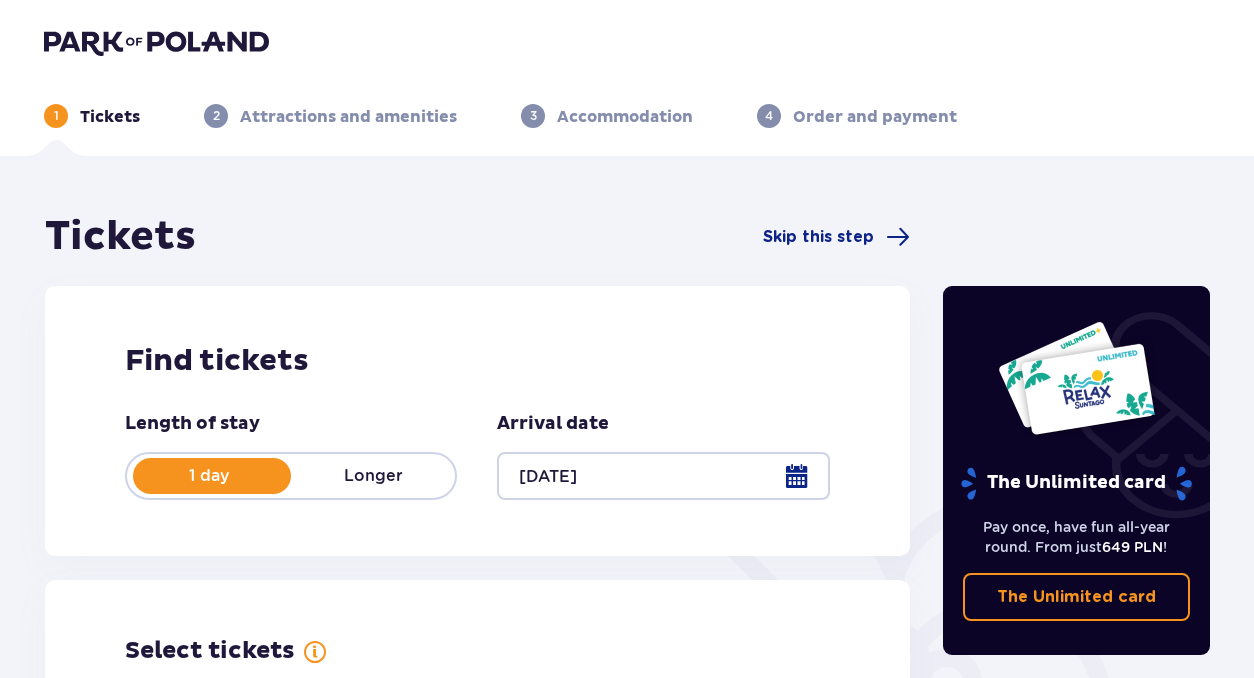 scroll, scrollTop: 0, scrollLeft: 0, axis: both 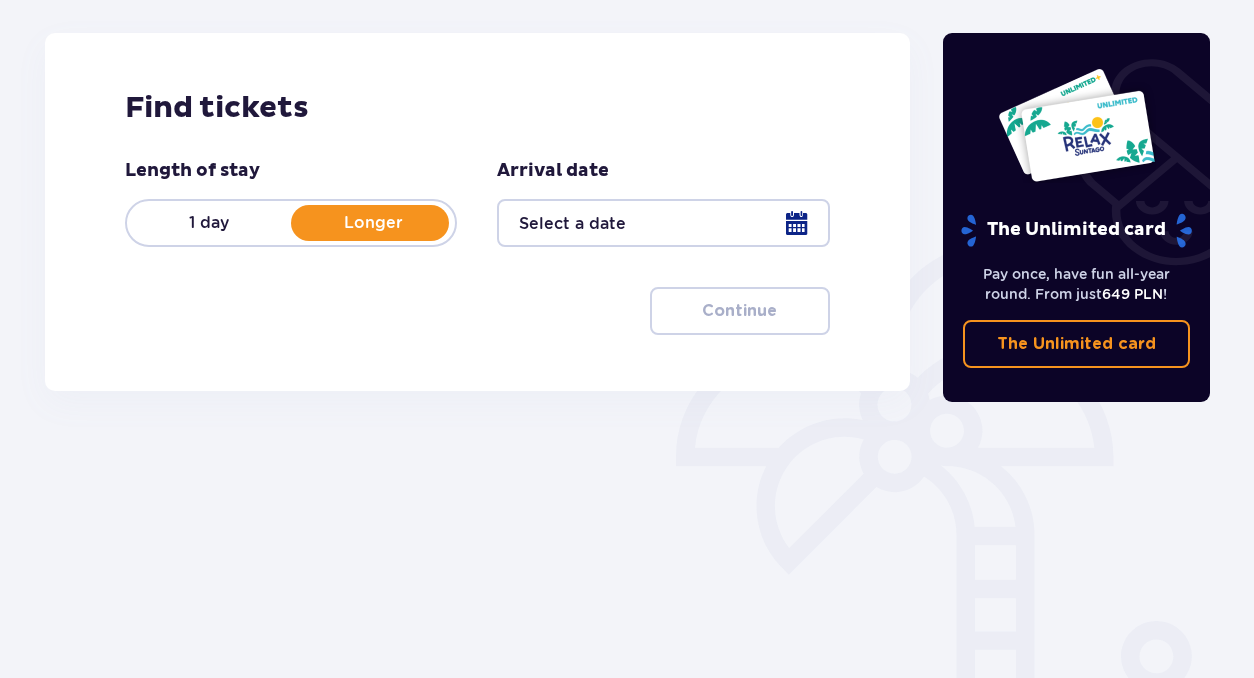 click at bounding box center (663, 223) 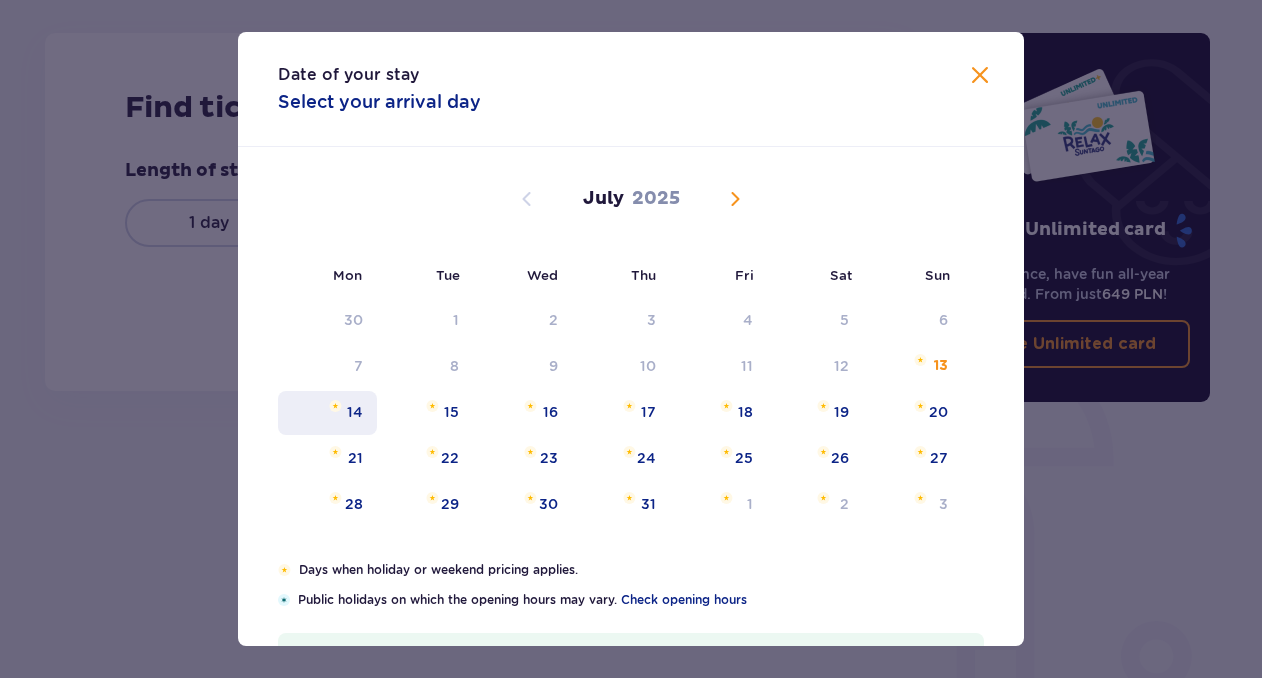 click on "14" at bounding box center [355, 412] 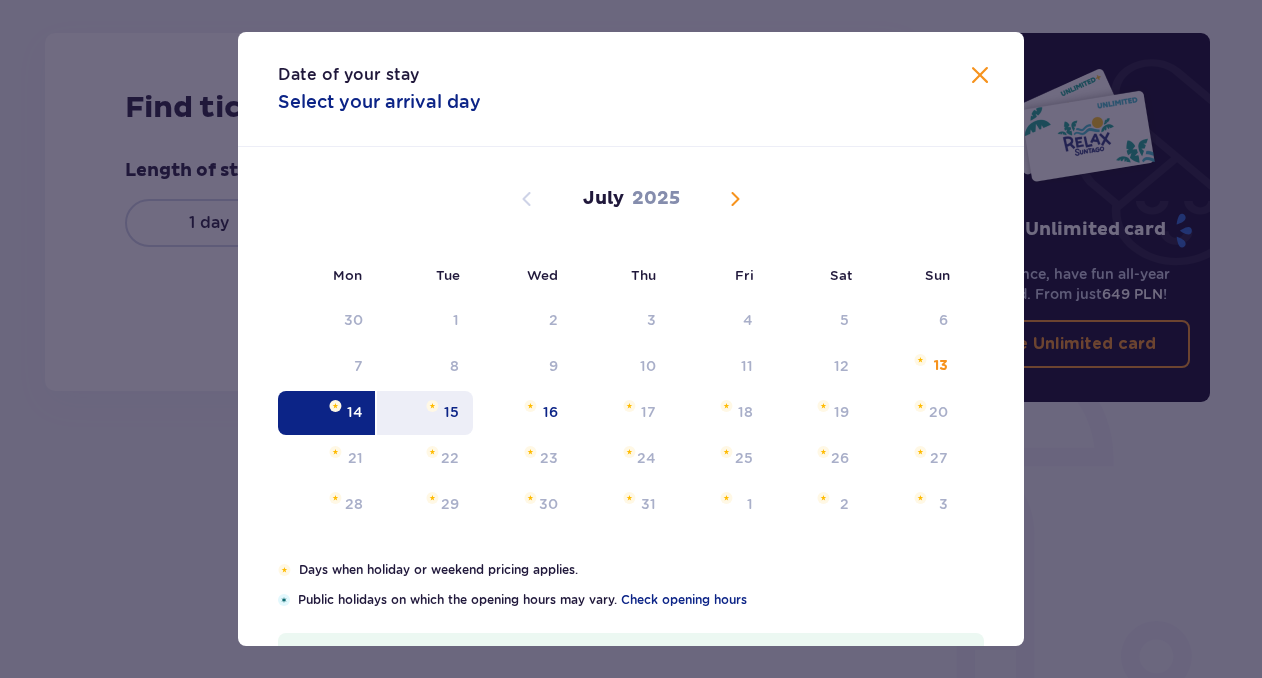 click on "15" at bounding box center [425, 413] 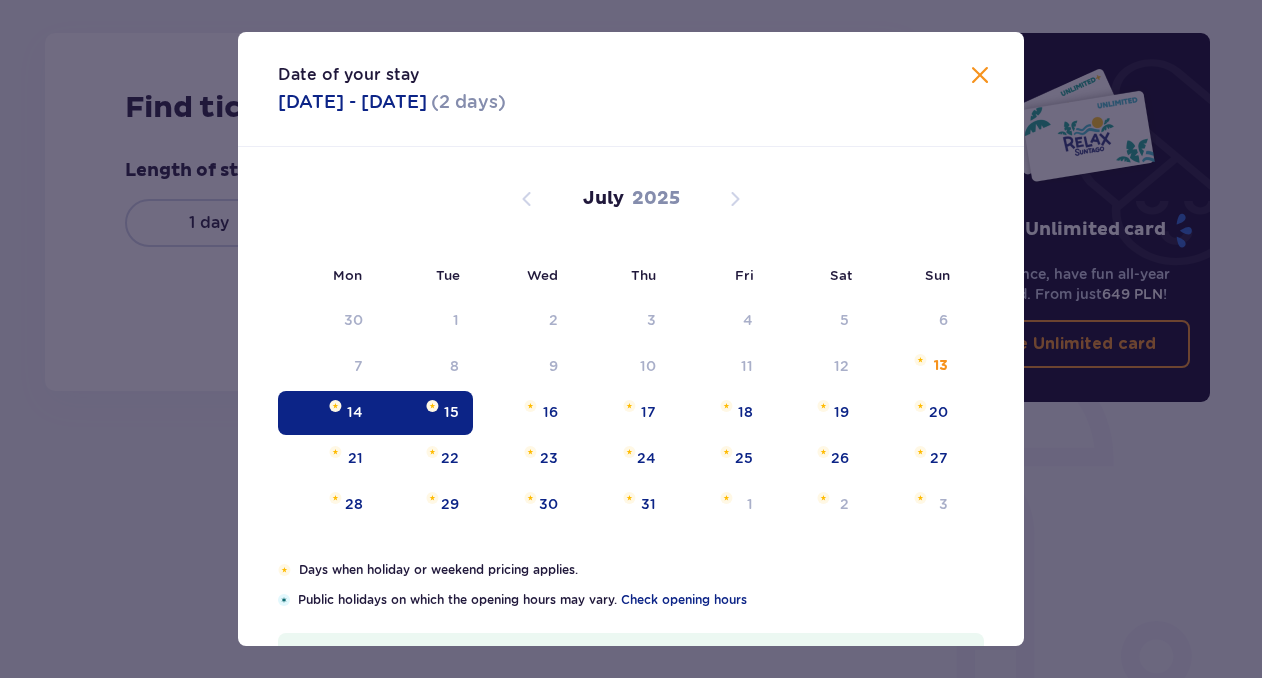 type on "[DATE] - [DATE]" 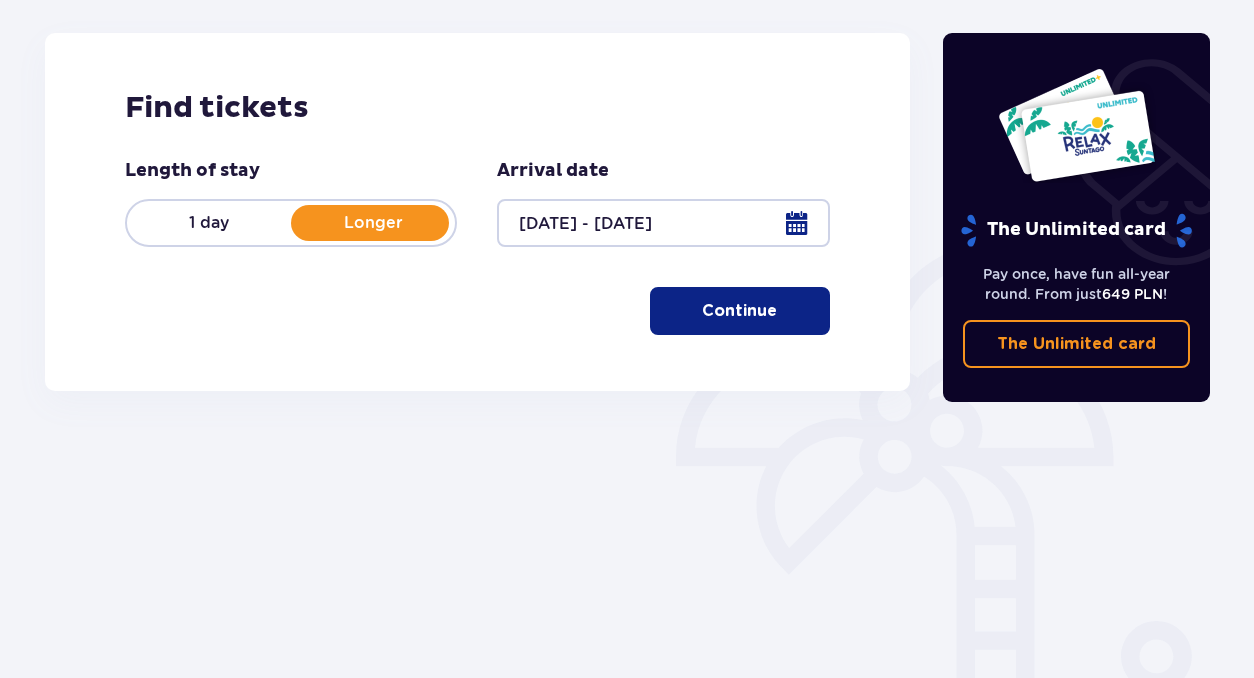 click on "Continue" at bounding box center [740, 311] 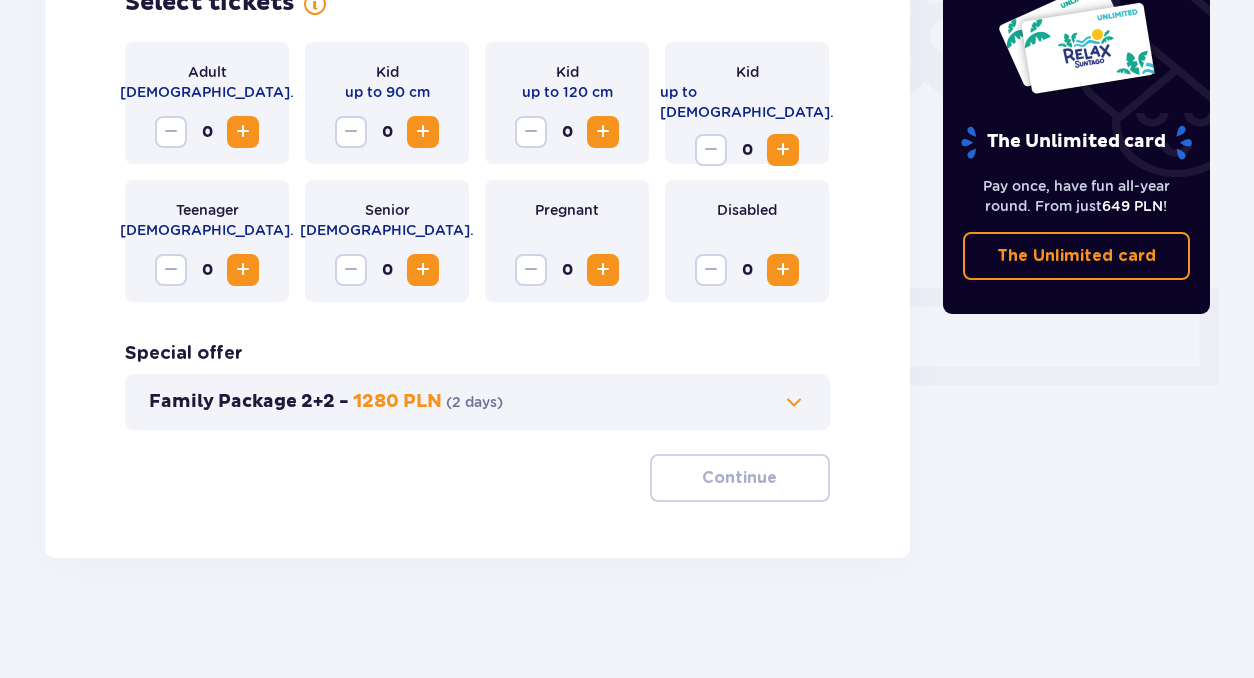 scroll, scrollTop: 648, scrollLeft: 0, axis: vertical 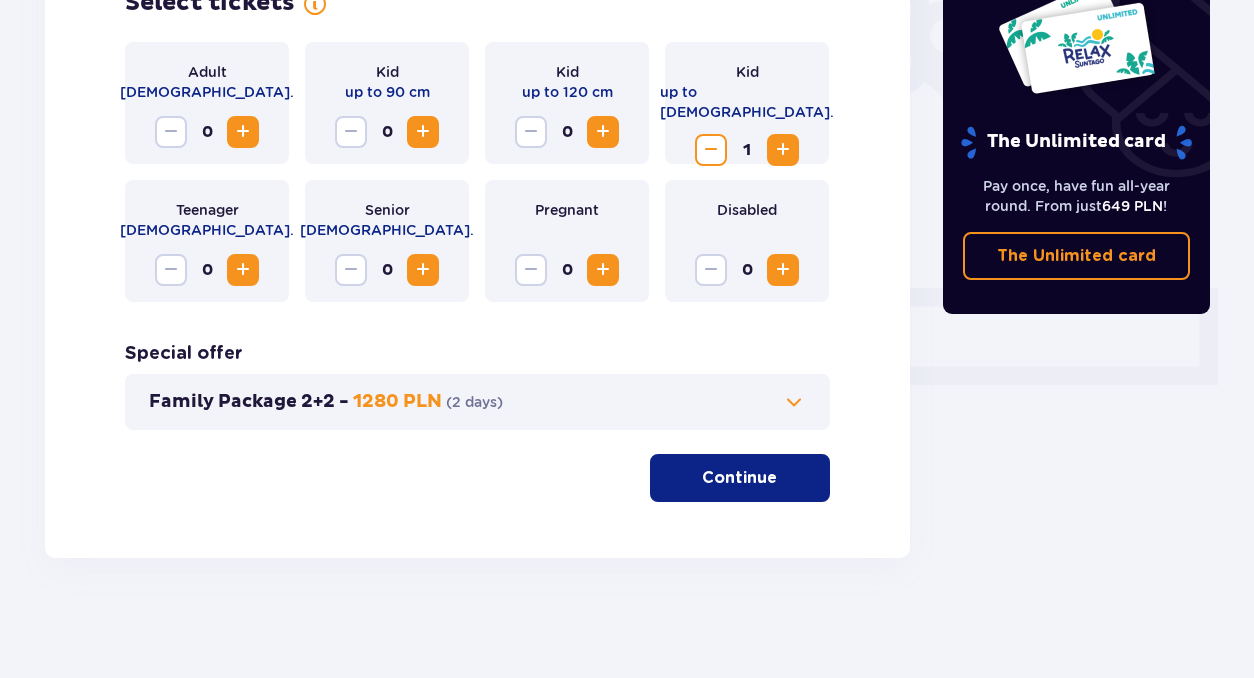 click at bounding box center [783, 150] 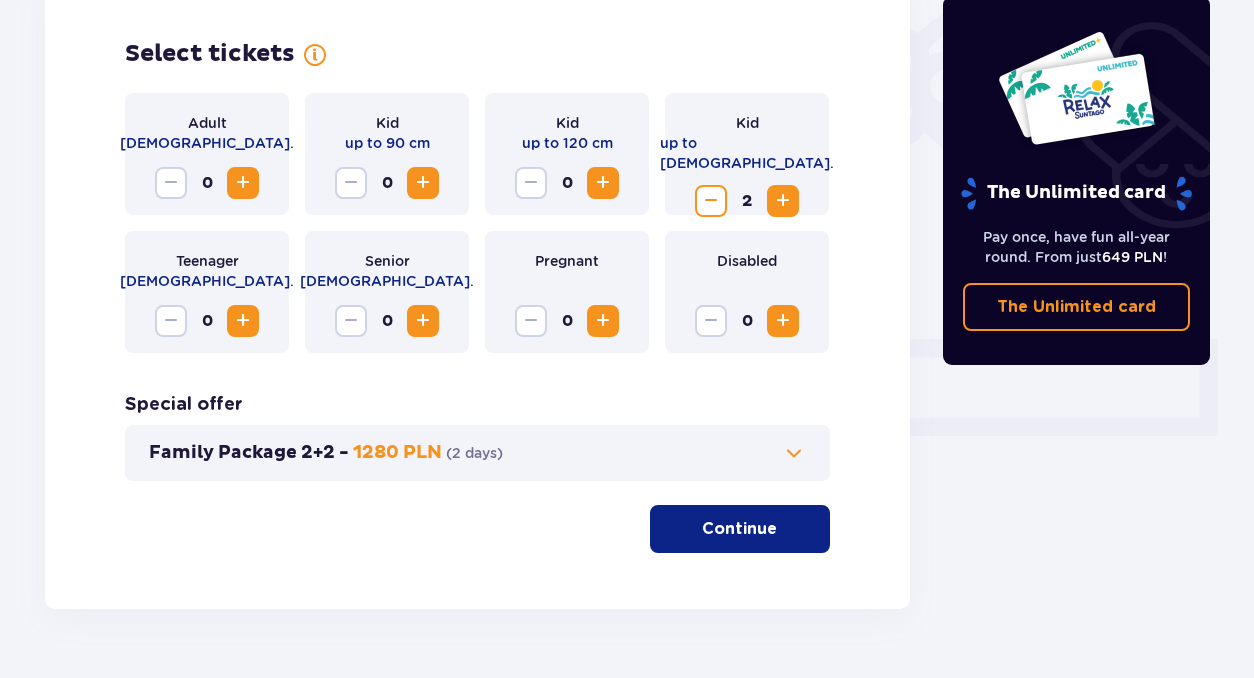 scroll, scrollTop: 596, scrollLeft: 0, axis: vertical 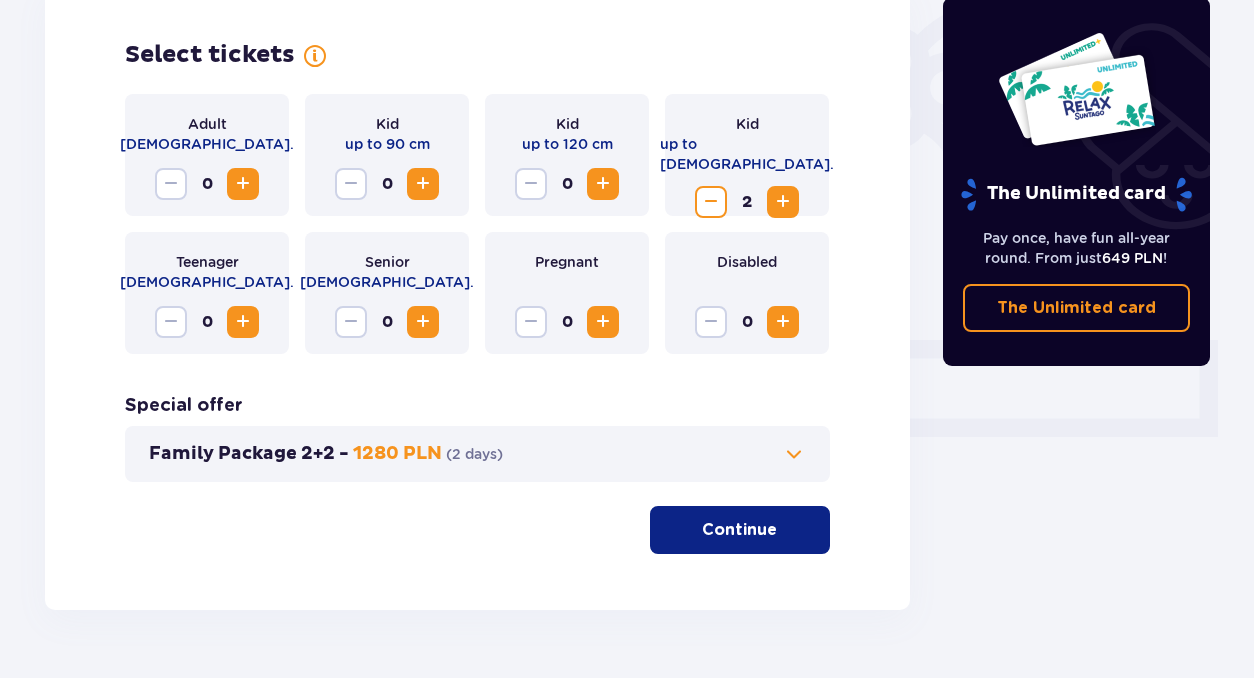 click at bounding box center (243, 184) 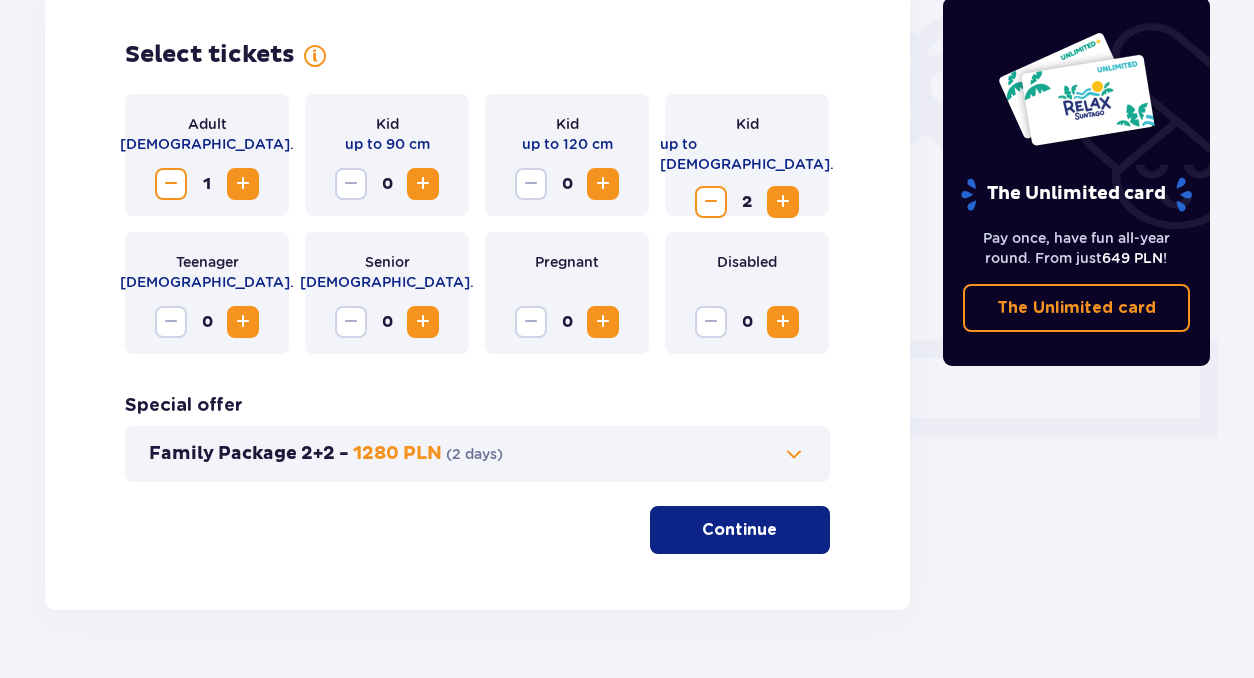 click at bounding box center (243, 184) 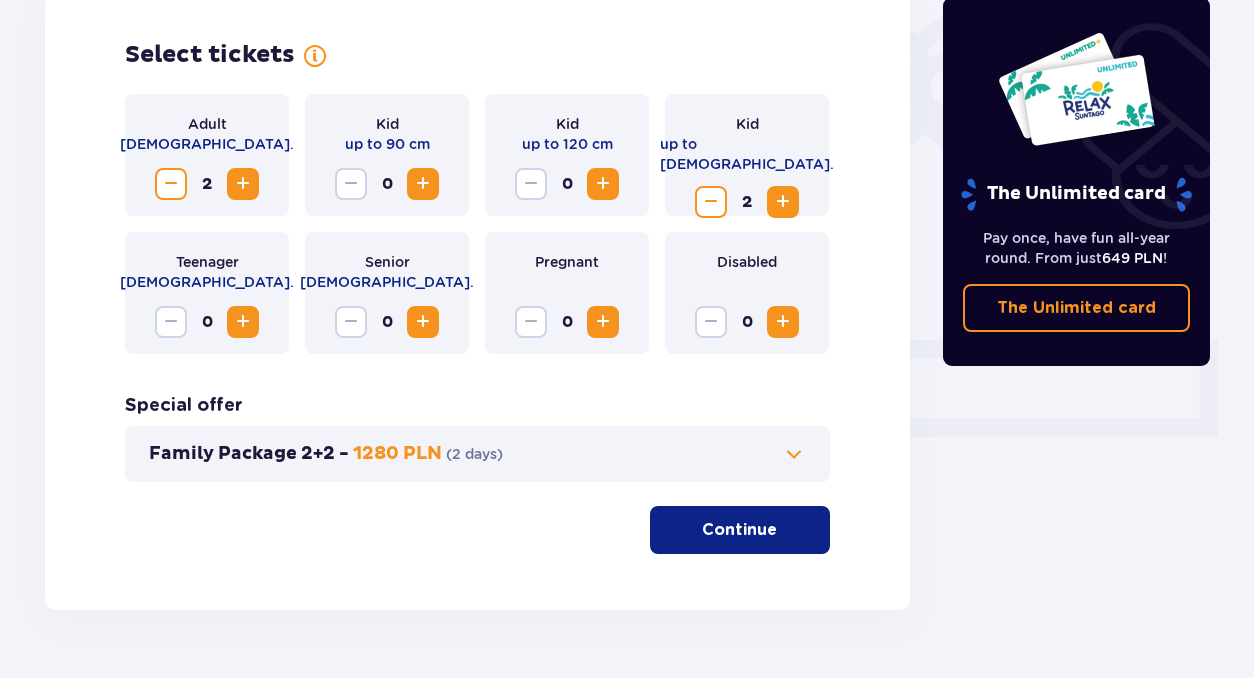 click on "Continue" at bounding box center [739, 530] 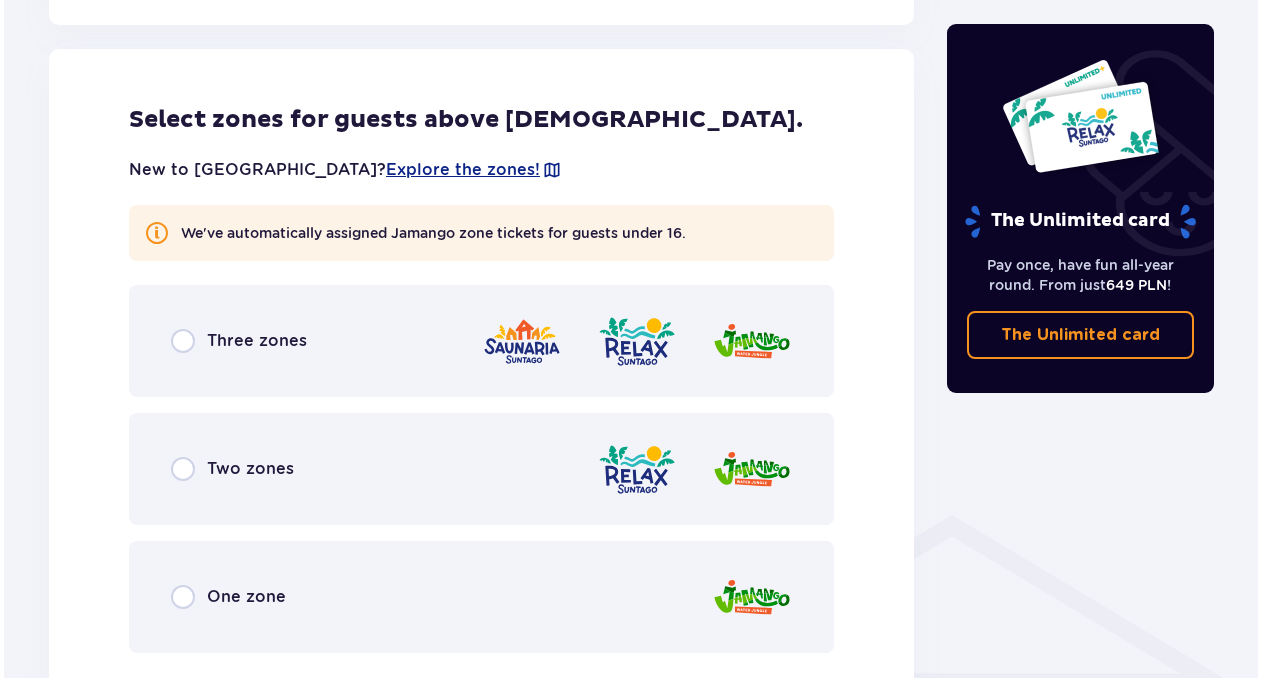 scroll, scrollTop: 1110, scrollLeft: 0, axis: vertical 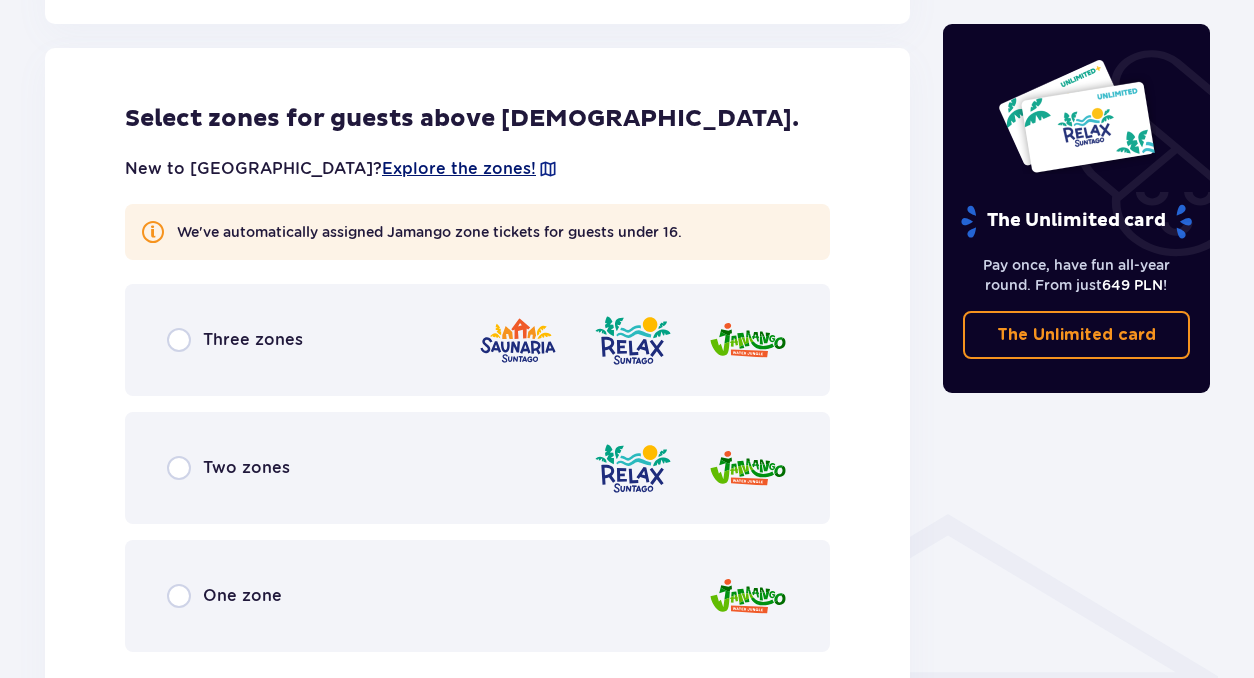 click on "Explore the zones!" at bounding box center [459, 169] 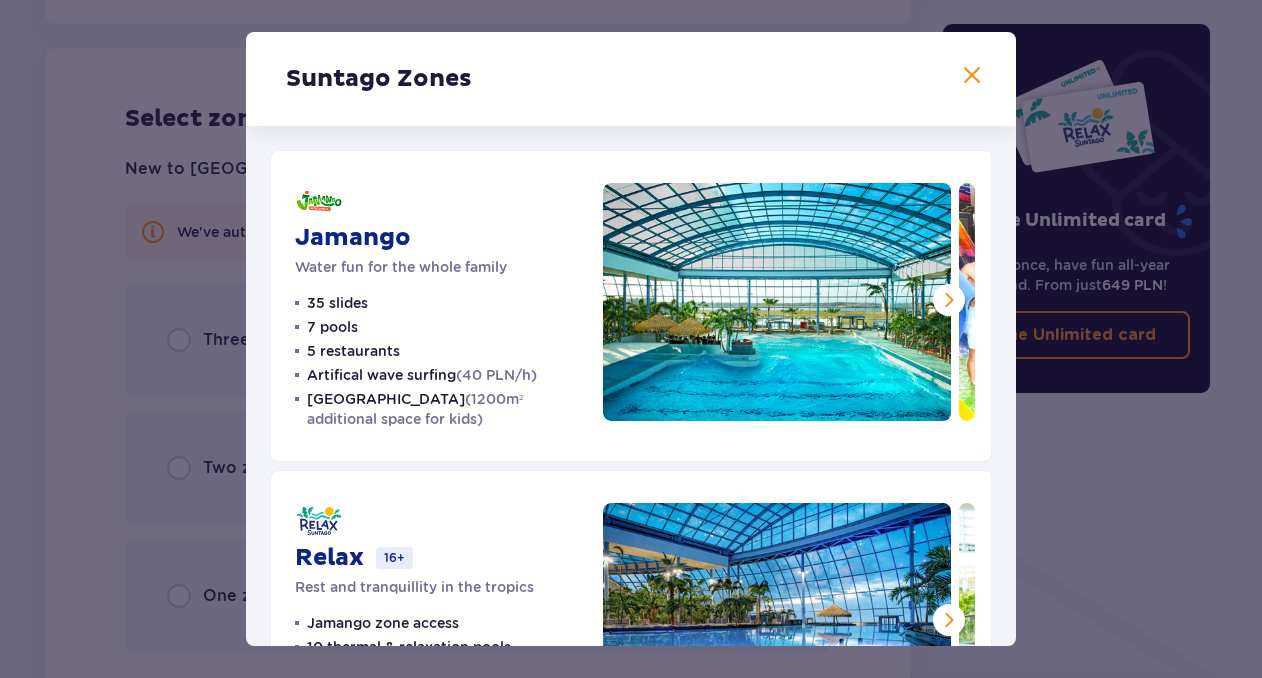 click at bounding box center (949, 300) 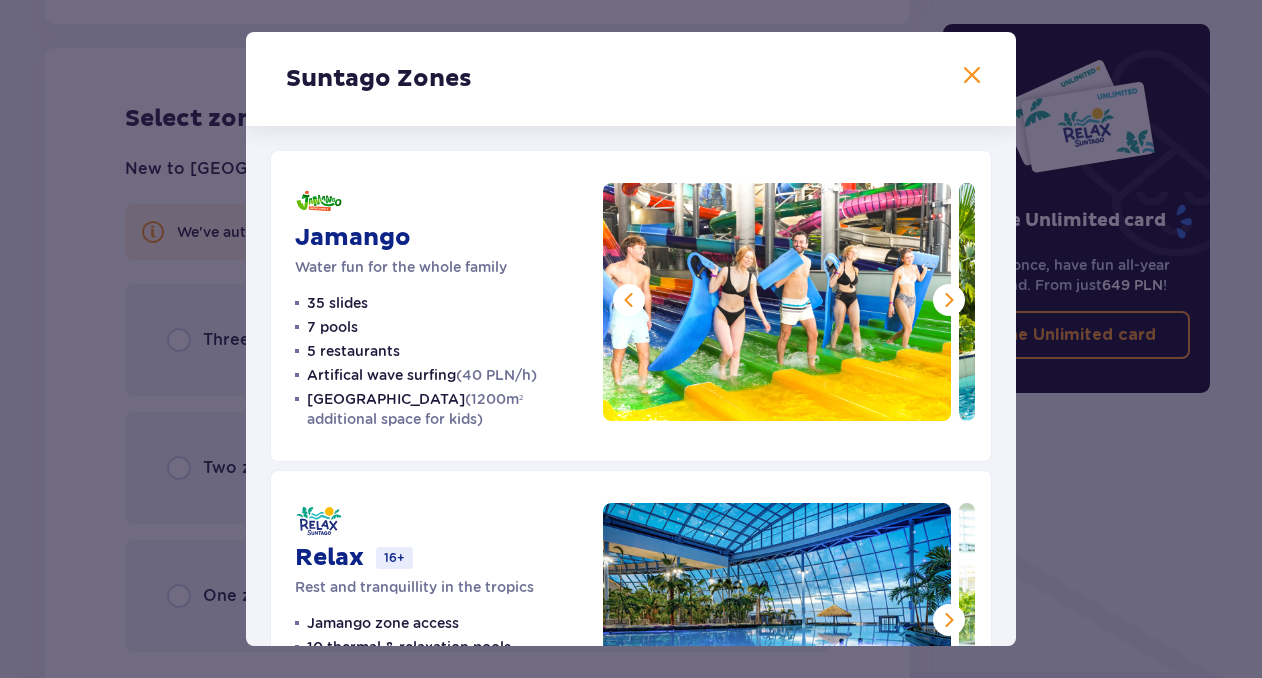 click at bounding box center (949, 300) 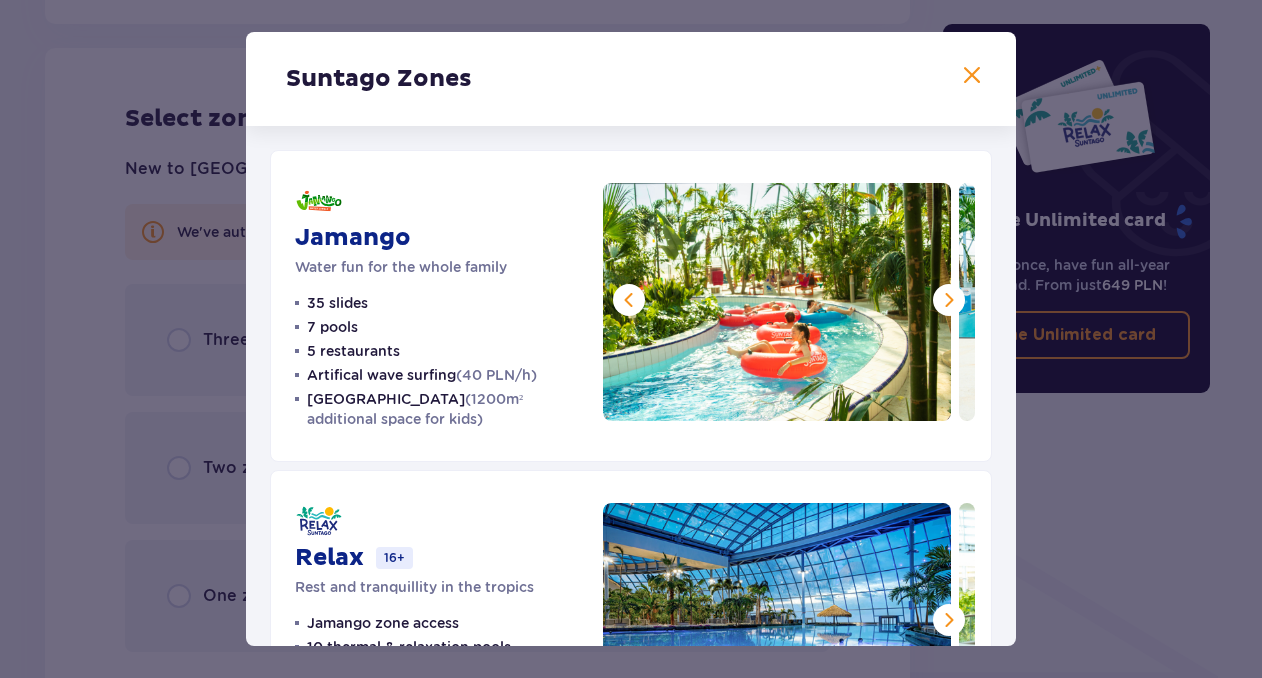 click at bounding box center (949, 300) 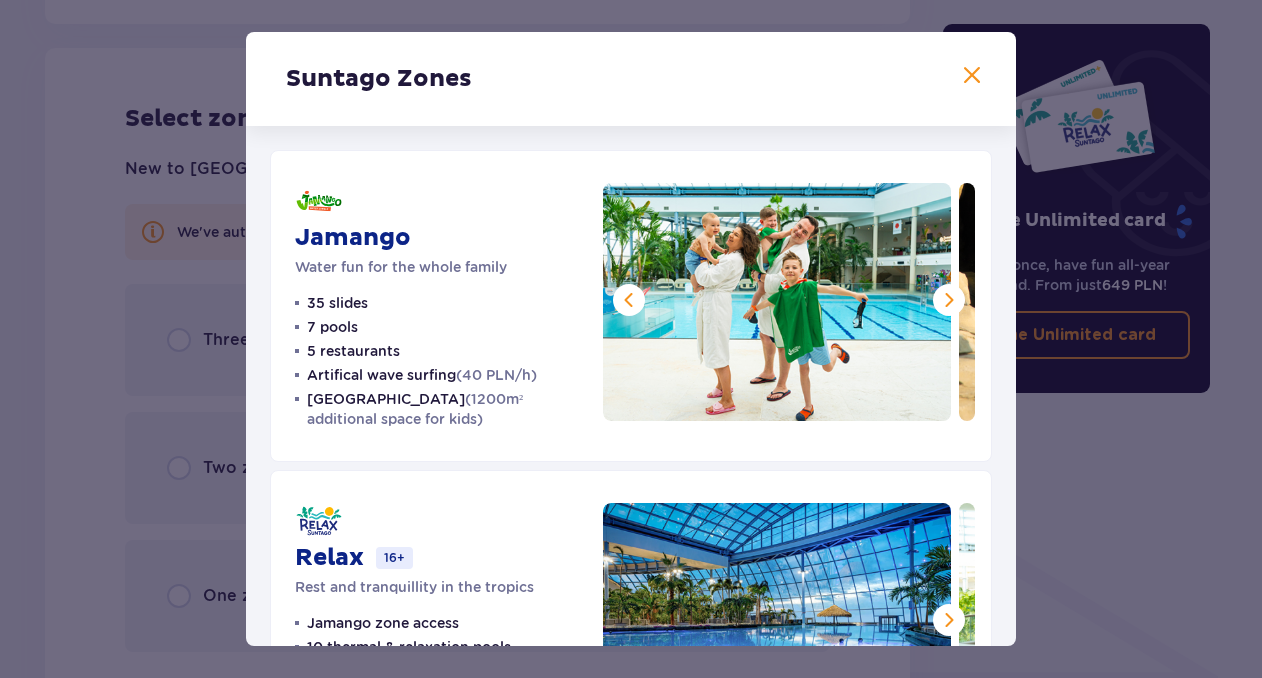 click at bounding box center [949, 300] 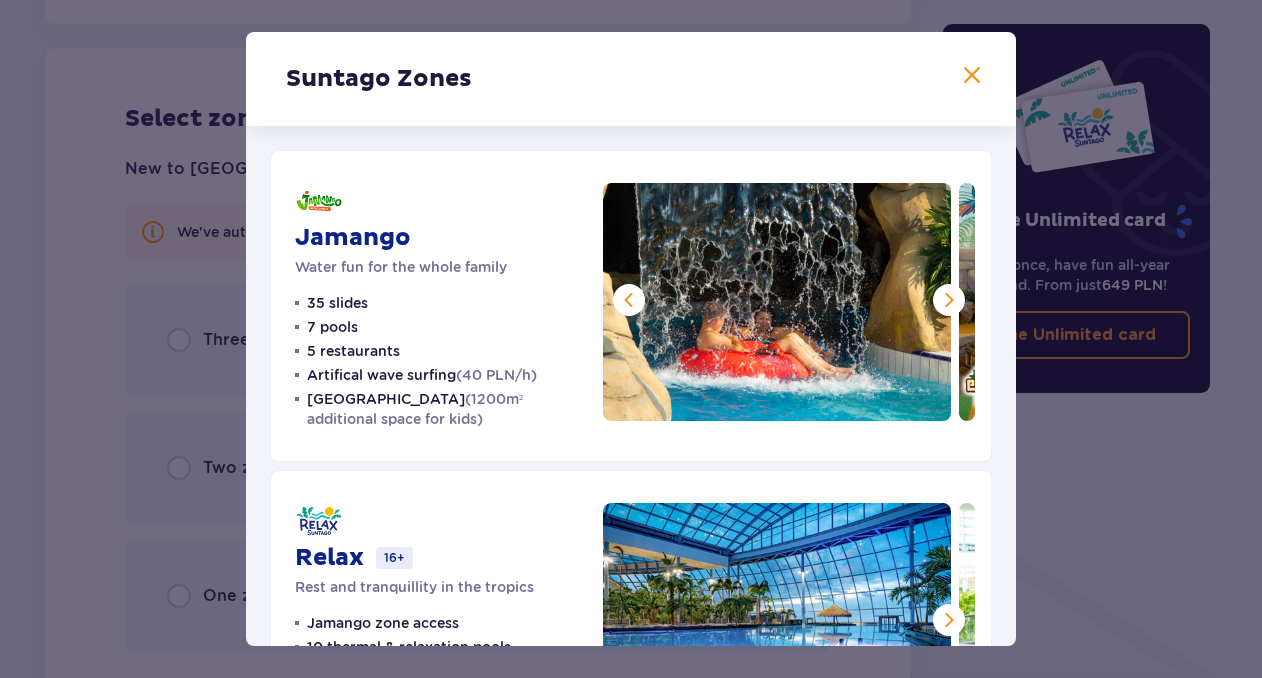 click at bounding box center [949, 300] 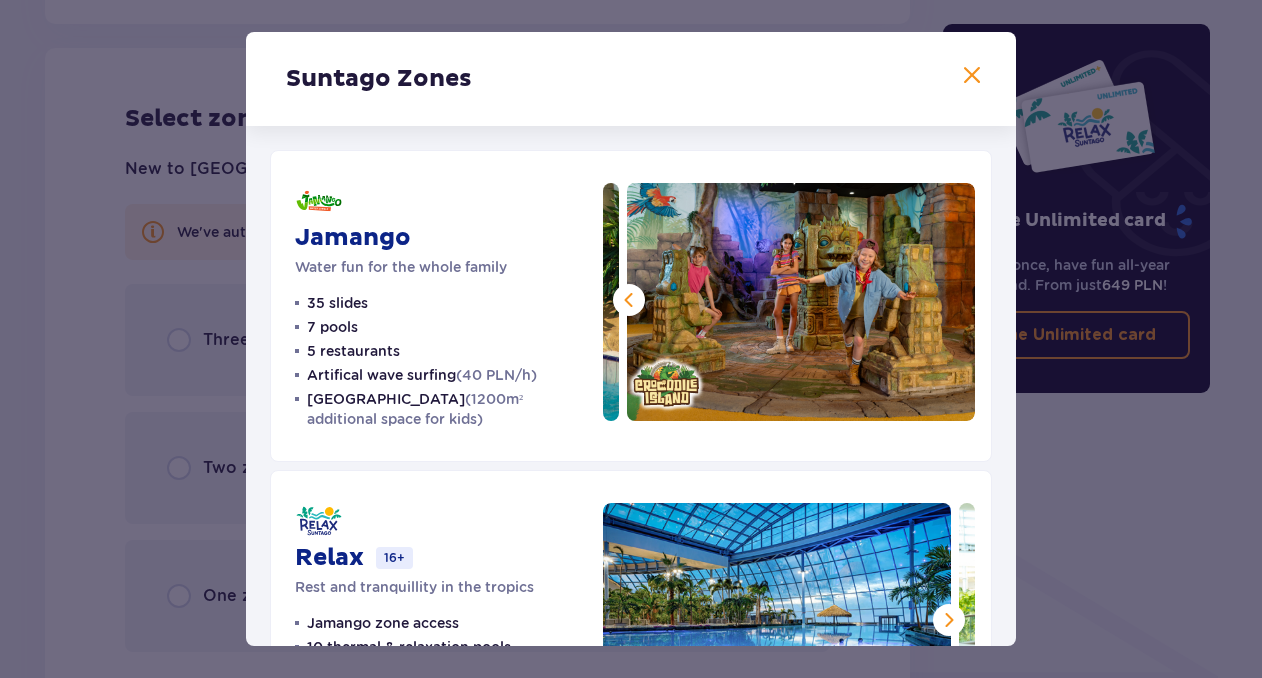 click at bounding box center [801, 302] 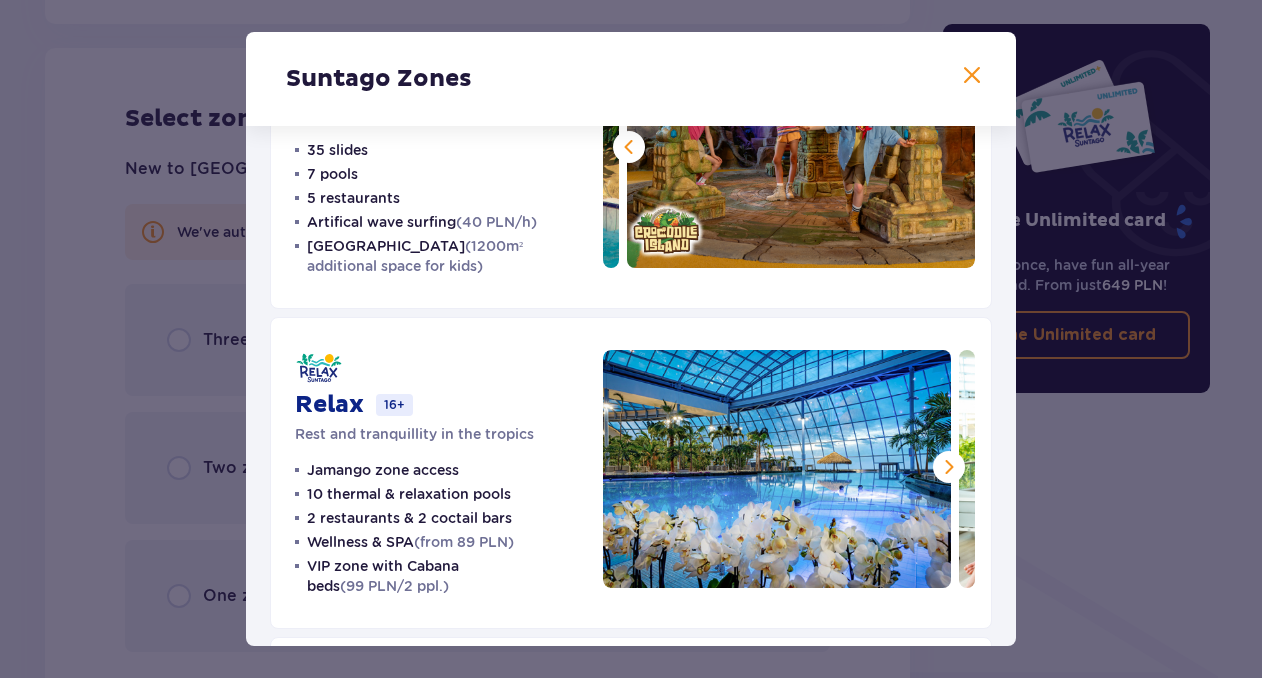 scroll, scrollTop: 164, scrollLeft: 0, axis: vertical 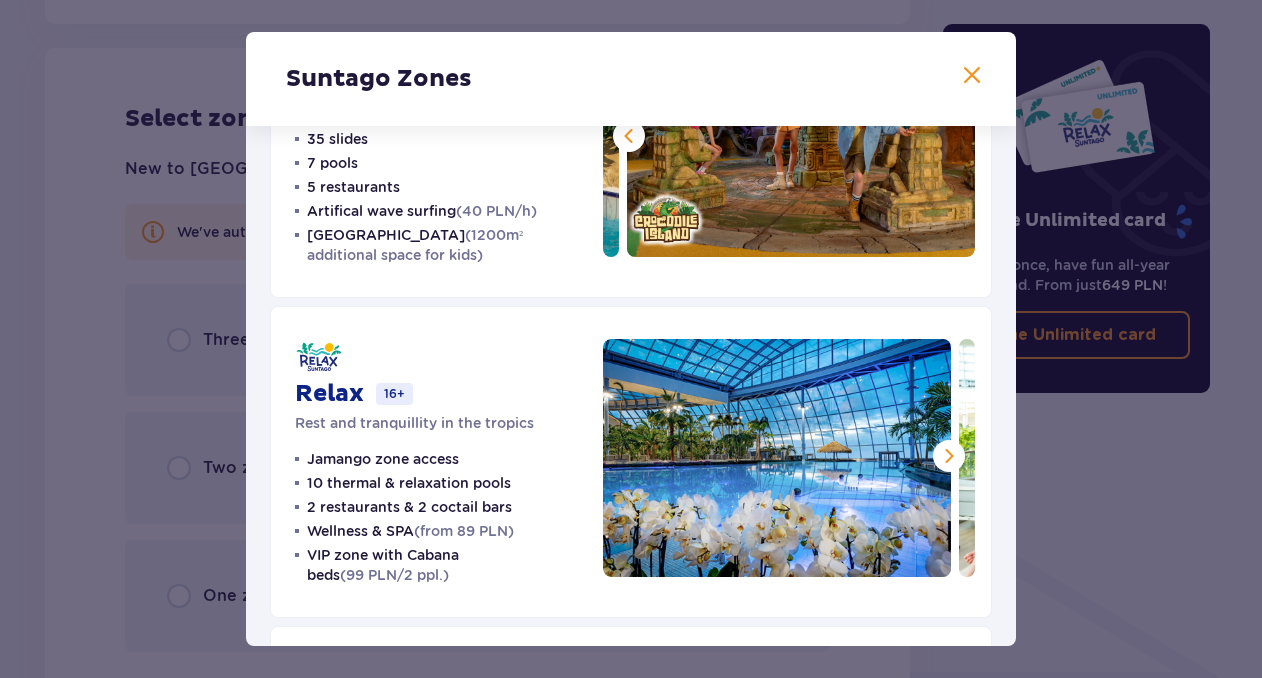 click at bounding box center [949, 456] 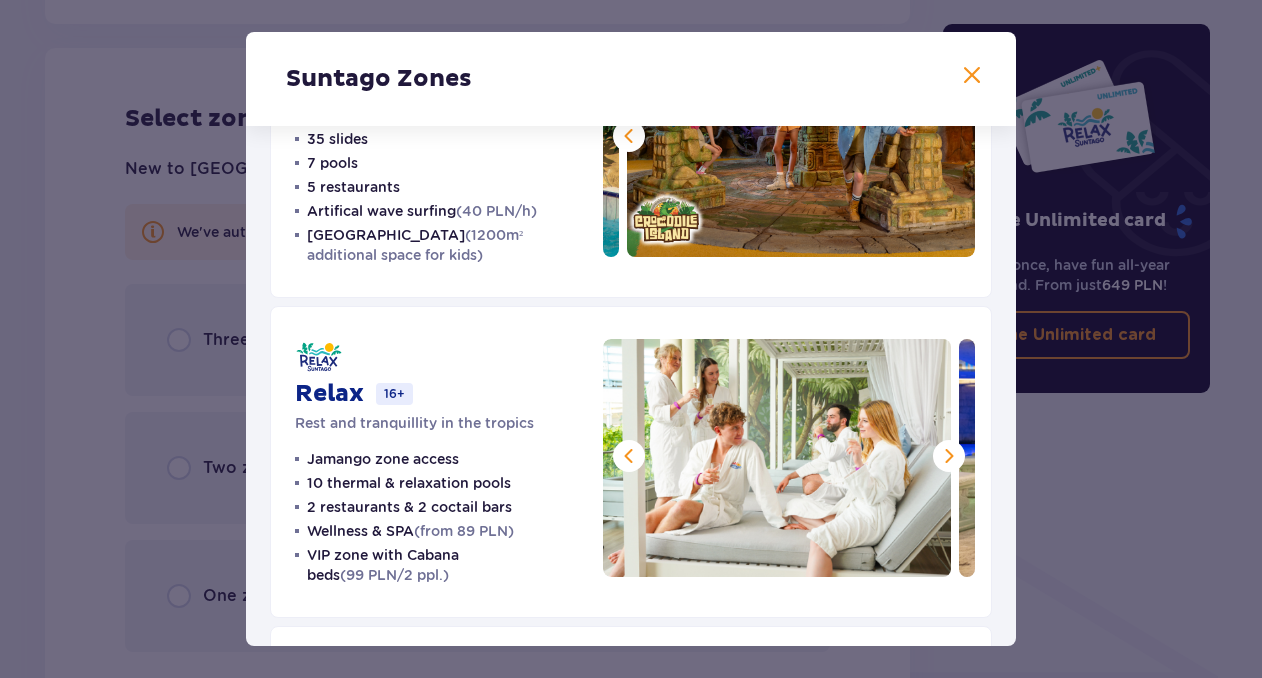click at bounding box center (949, 456) 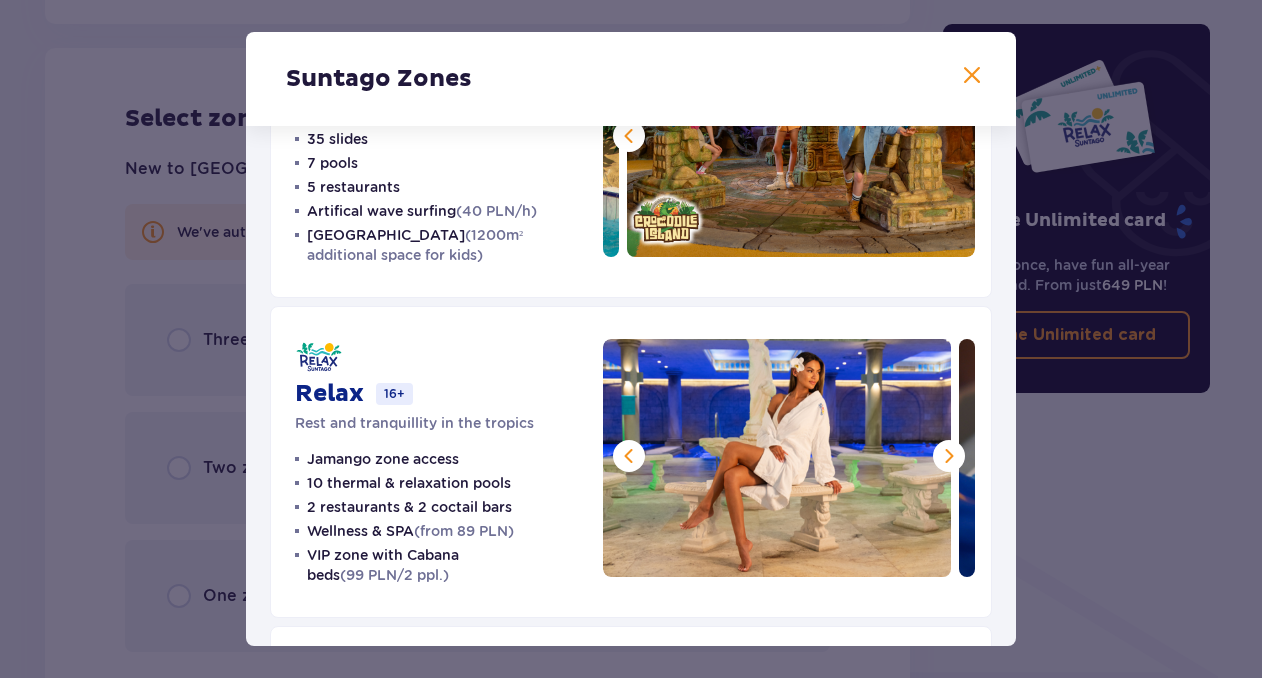 click at bounding box center (949, 456) 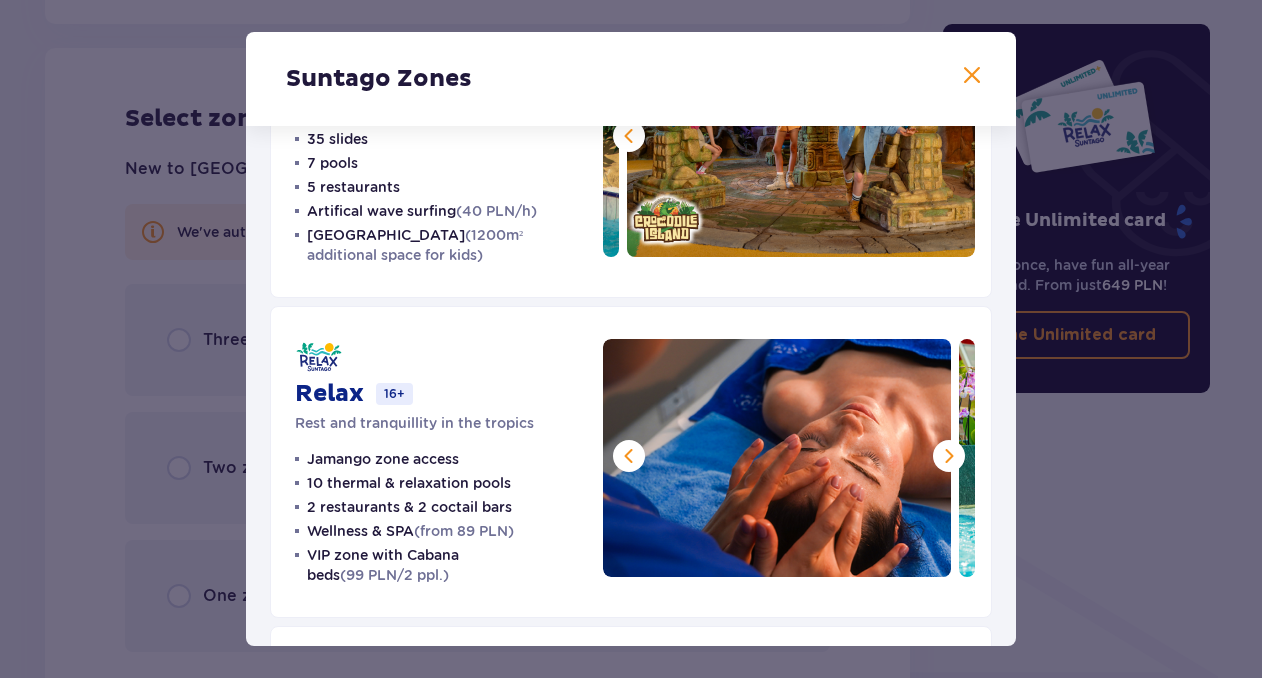 click at bounding box center (949, 456) 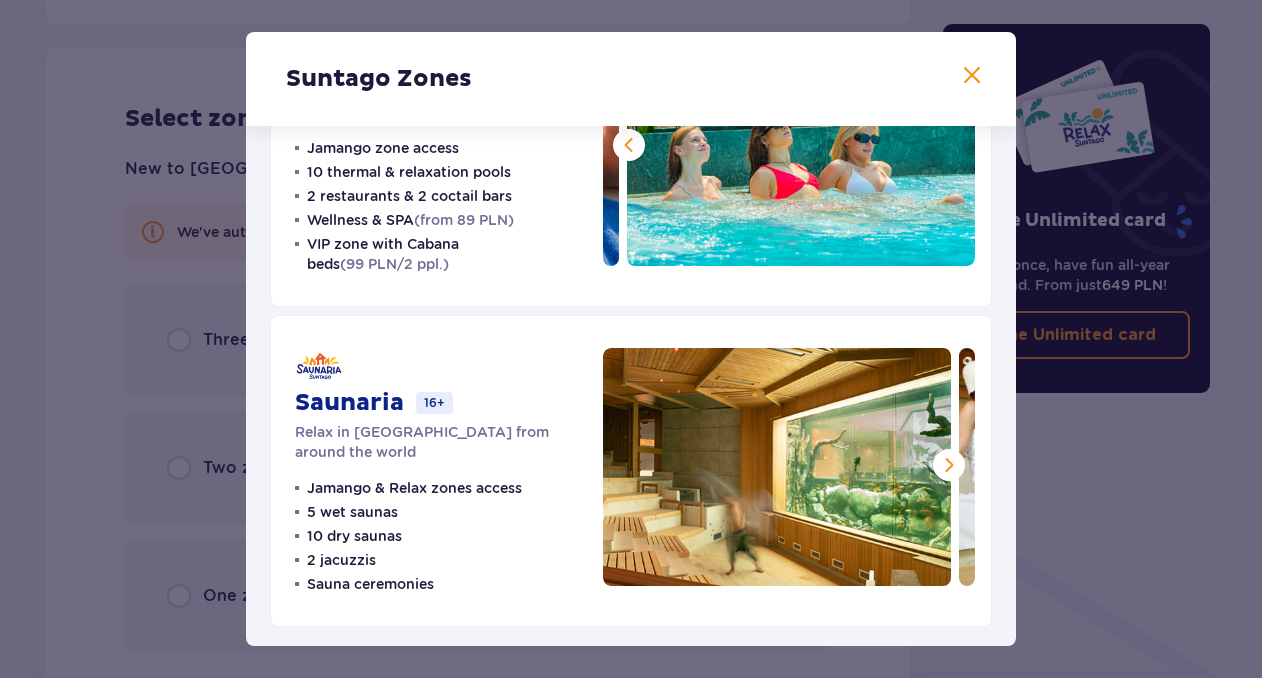 scroll, scrollTop: 472, scrollLeft: 0, axis: vertical 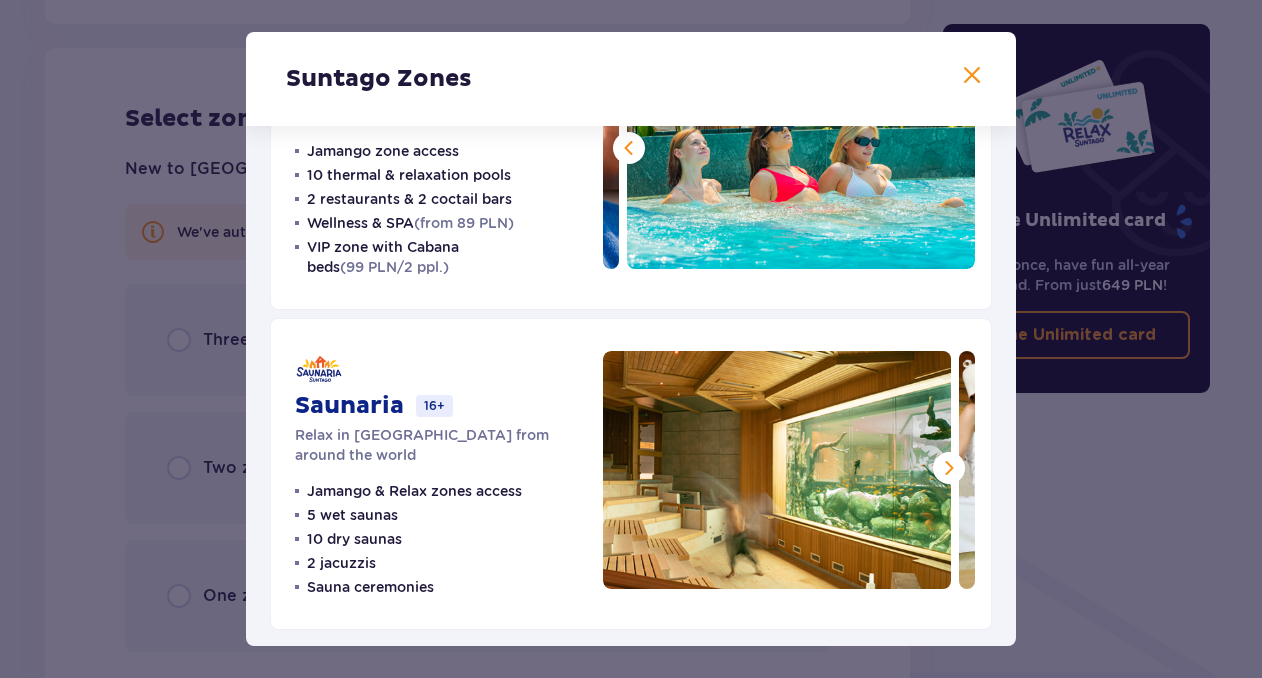 click at bounding box center (949, 468) 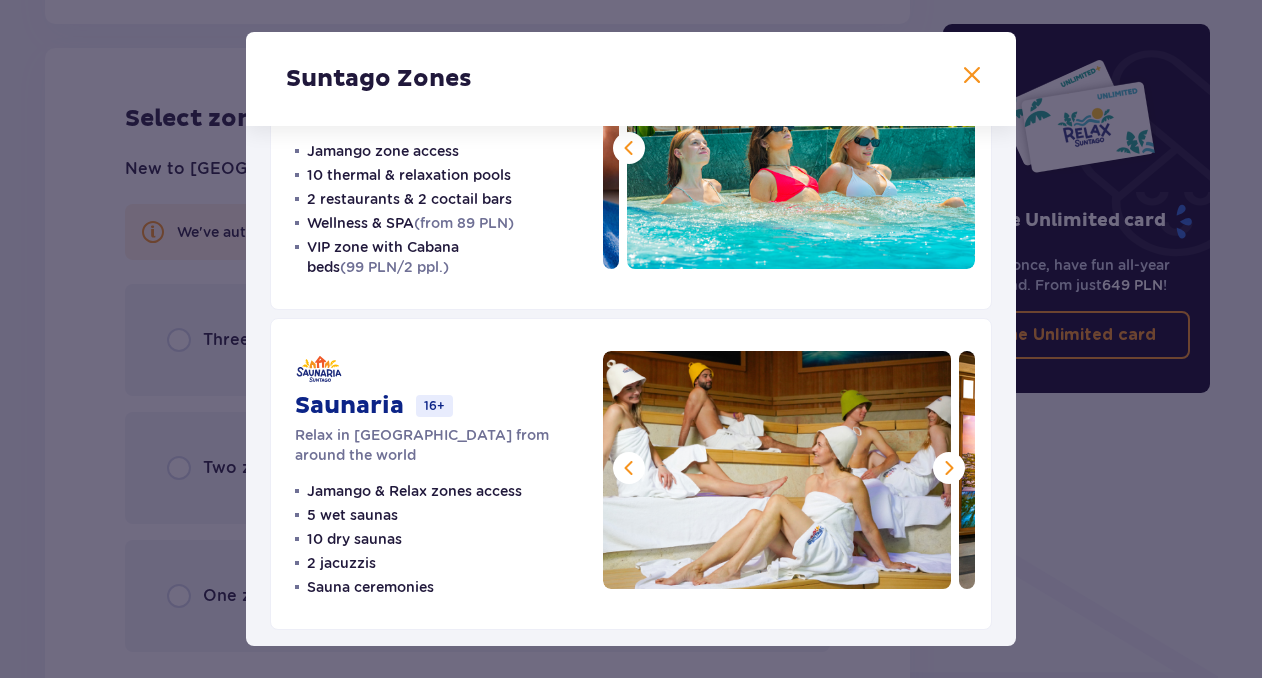 click at bounding box center [949, 468] 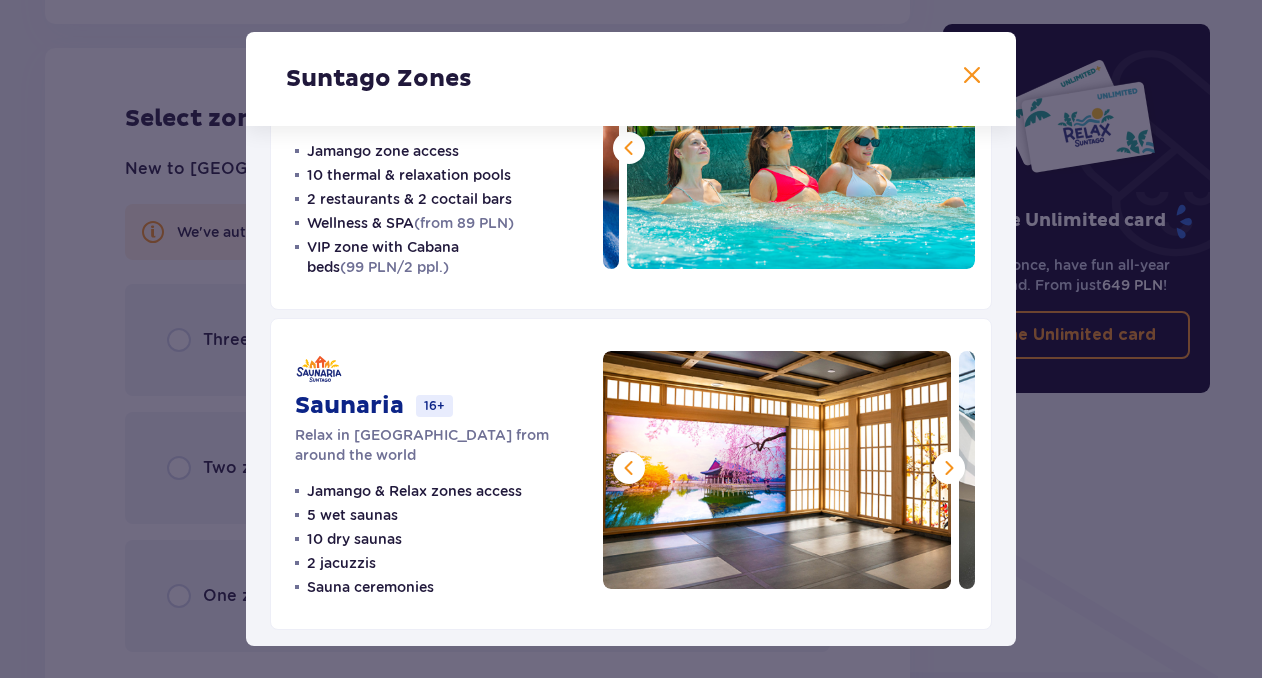 click at bounding box center [949, 468] 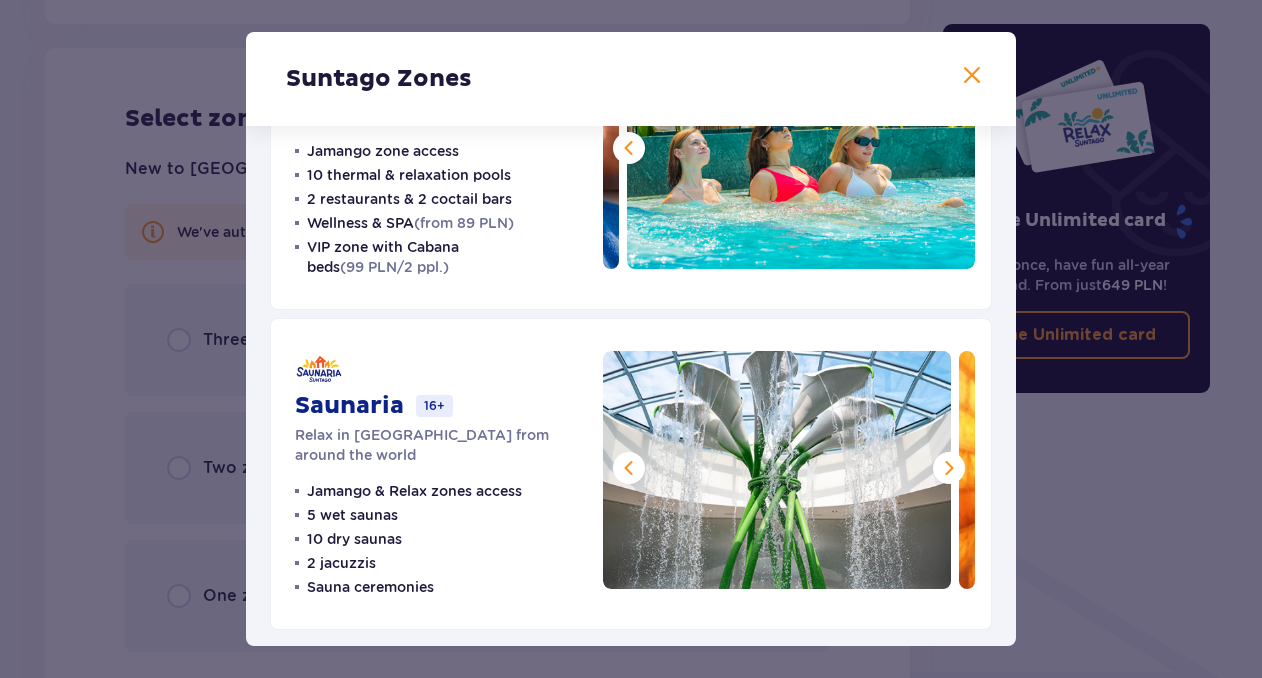 click at bounding box center (949, 468) 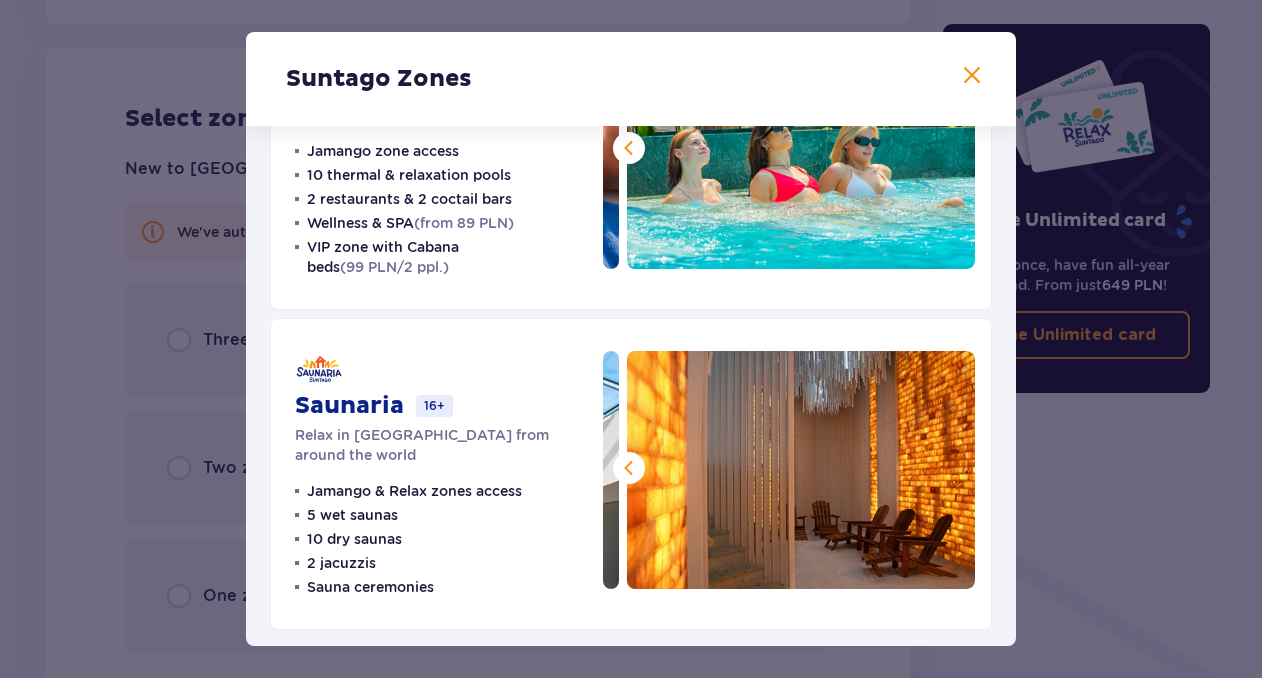 click at bounding box center (801, 470) 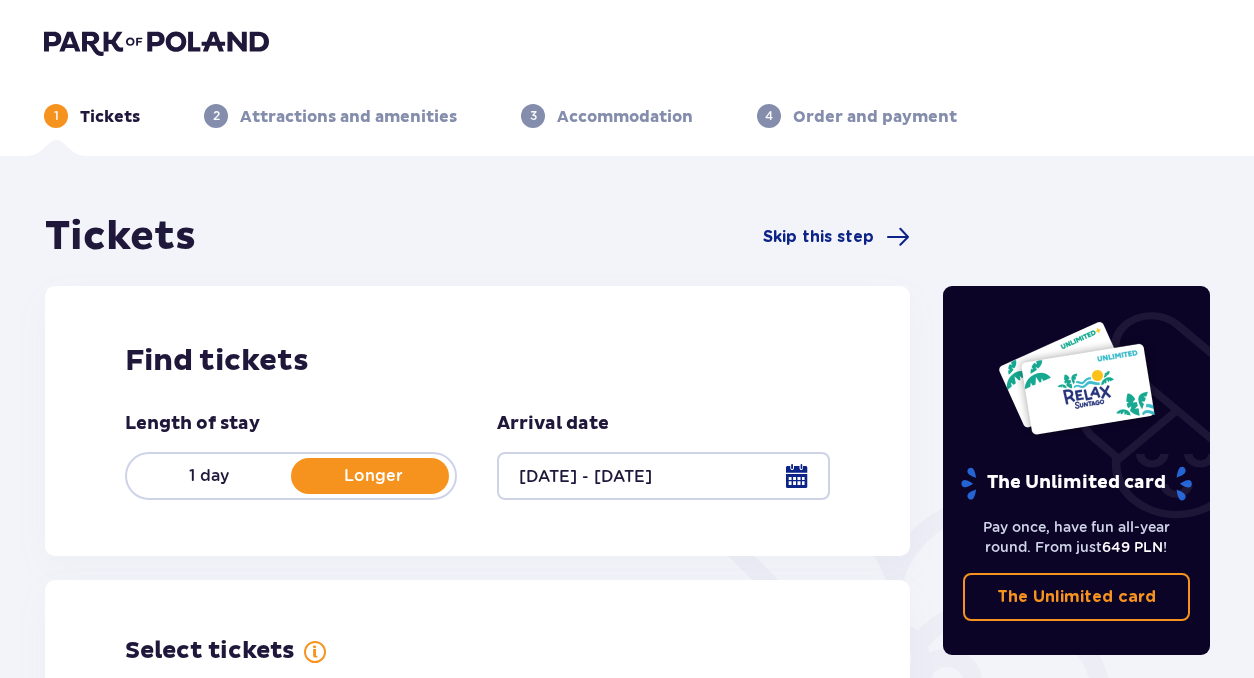 scroll, scrollTop: 0, scrollLeft: 0, axis: both 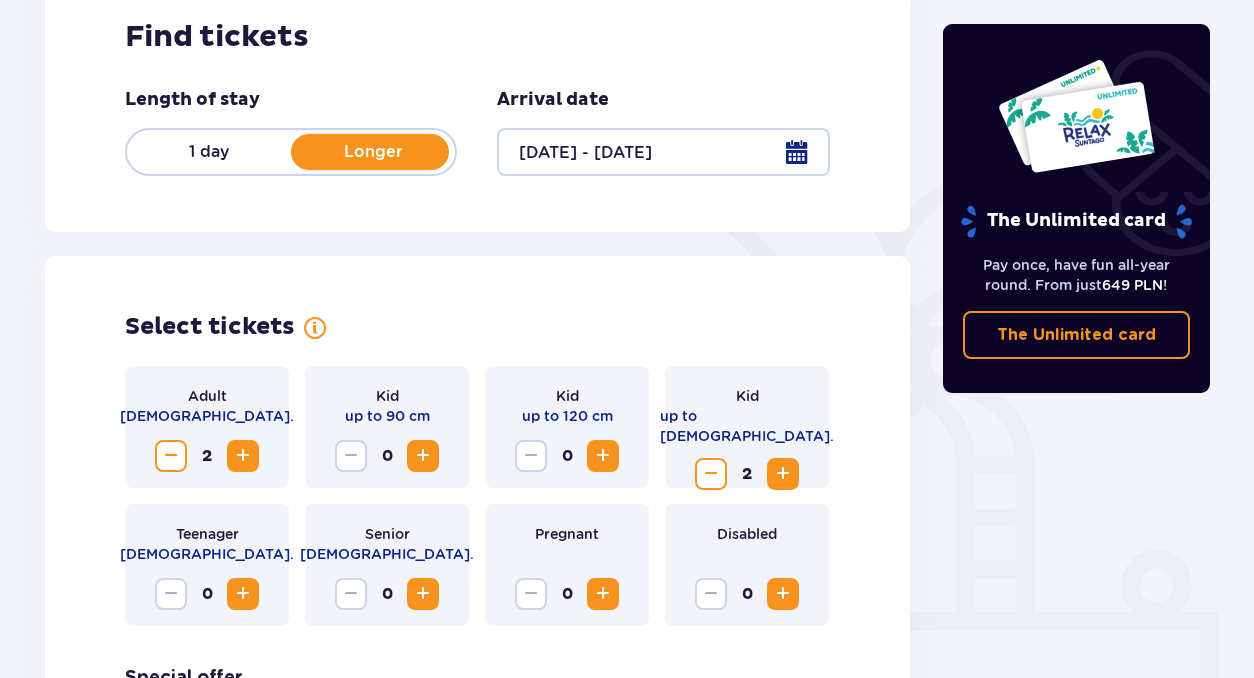click at bounding box center [315, 328] 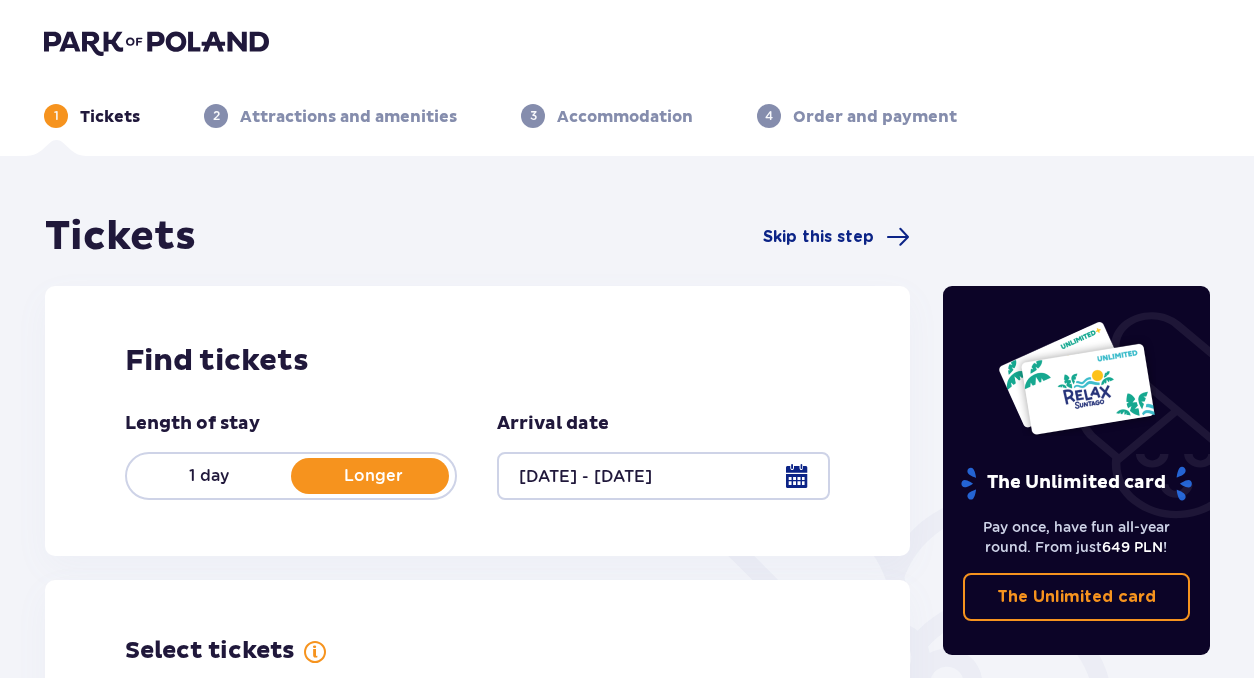 scroll, scrollTop: 0, scrollLeft: 0, axis: both 